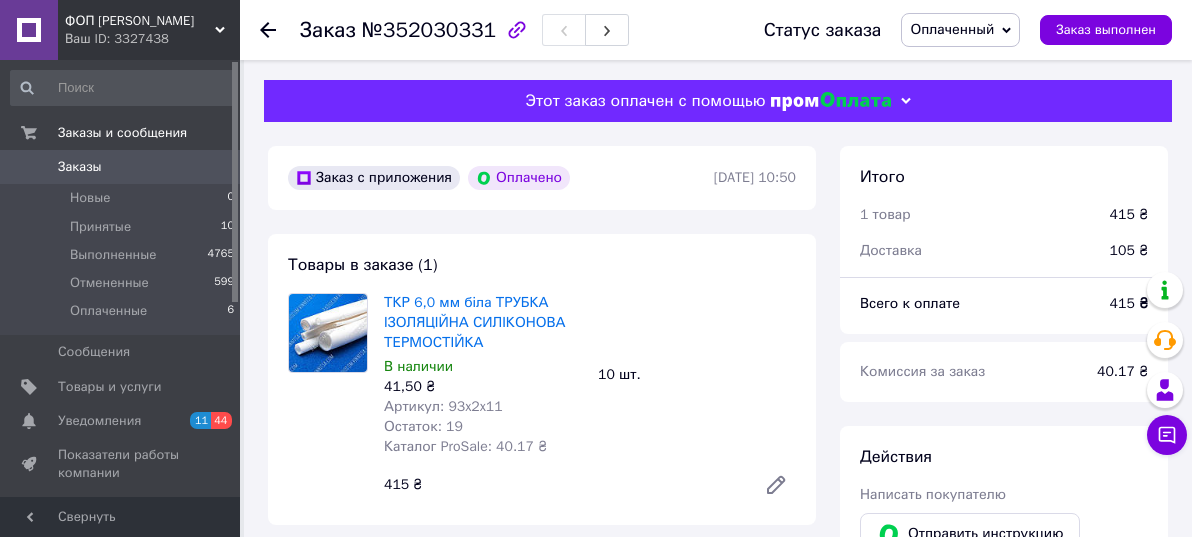 scroll, scrollTop: 300, scrollLeft: 0, axis: vertical 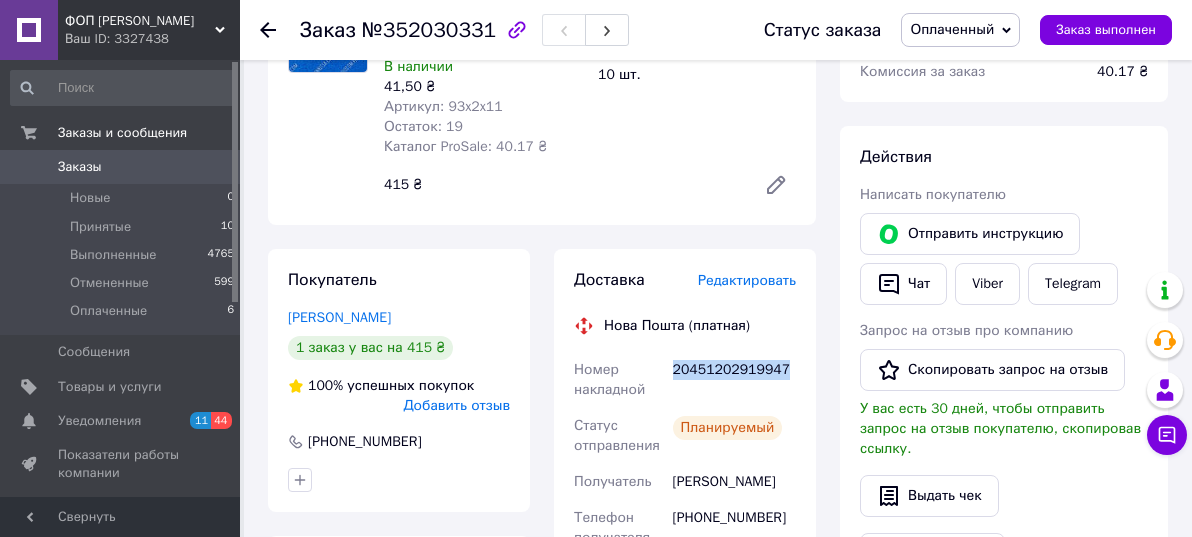 click on "Заказ №352030331 Статус заказа Оплаченный Принят Выполнен Отменен Заказ выполнен Этот заказ оплачен с помощью Заказ с приложения Оплачено [DATE] 10:50 Товары в заказе (1) ТКР 6,0 мм біла ТРУБКА ІЗОЛЯЦІЙНА СИЛІКОНОВА ТЕРМОСТІЙКА В наличии 41,50 ₴ Артикул: 93x2x11 Остаток: 19 Каталог ProSale: 40.17 ₴  10 шт. 415 ₴ Покупатель [PERSON_NAME] 1 заказ у вас на 415 ₴ 100%   успешных покупок Добавить отзыв [PHONE_NUMBER] Оплата Оплачено Пром-оплата Доставка Редактировать Нова Пошта (платная) Номер накладной 20451202919947 Статус отправления Планируемый Получатель [PERSON_NAME] Телефон получателя 415" at bounding box center (718, 615) 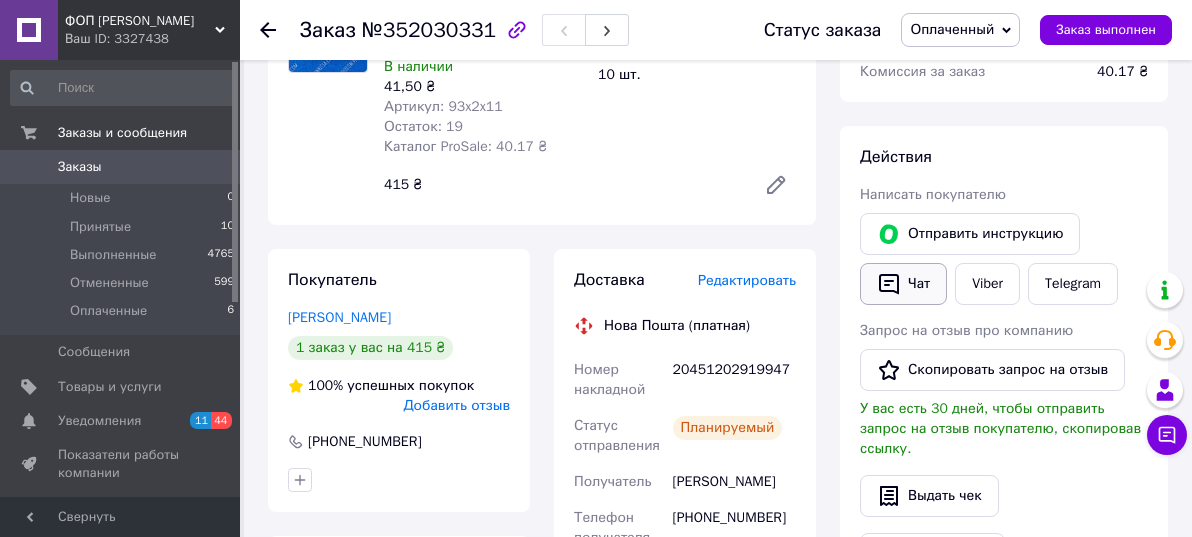 click on "Чат" at bounding box center [903, 284] 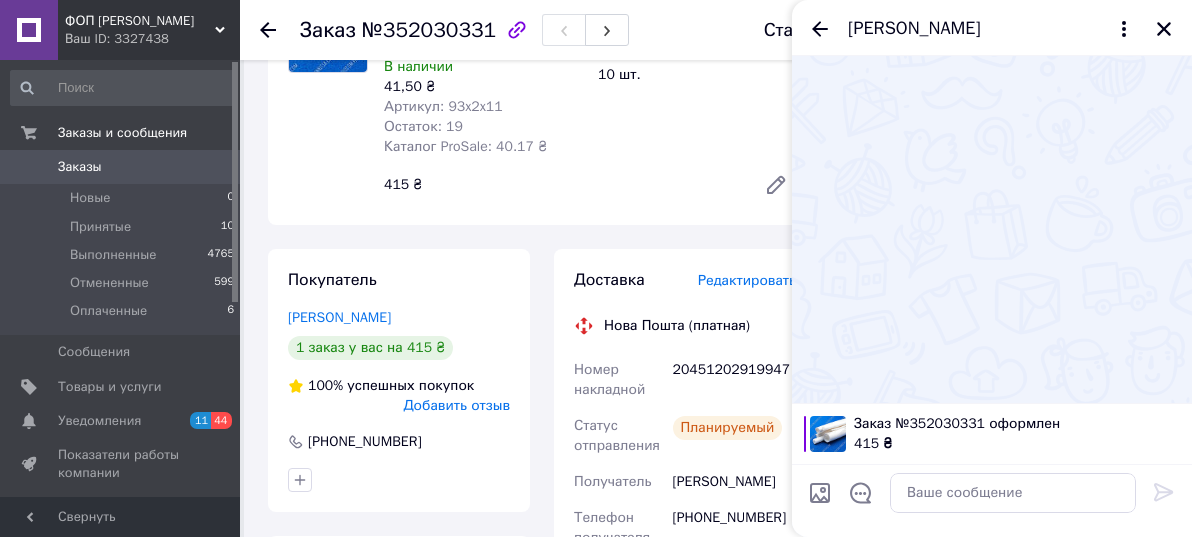 click 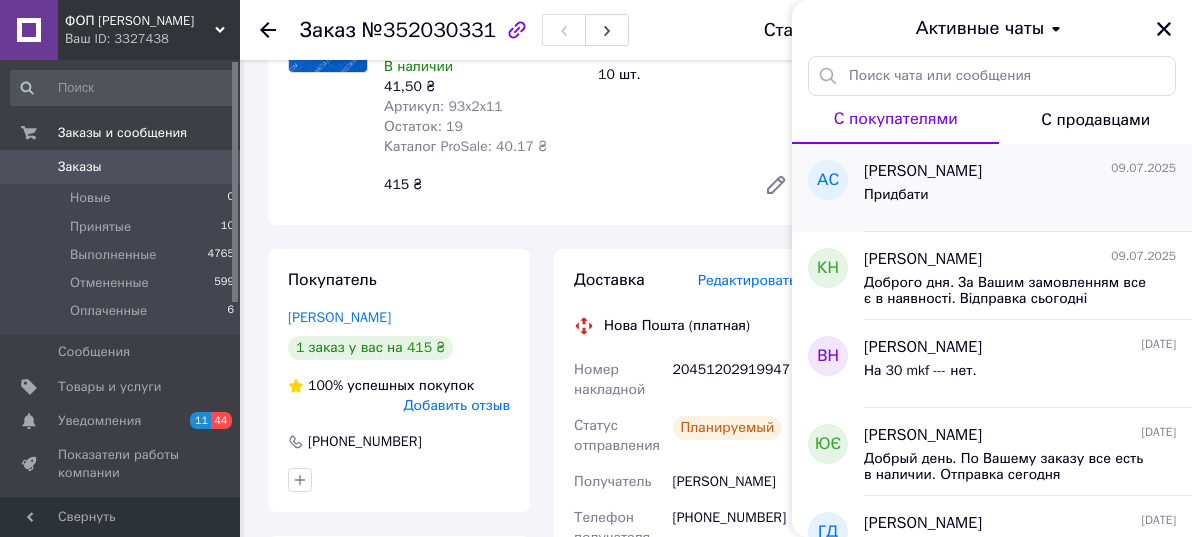 click on "[PERSON_NAME]" at bounding box center [923, 171] 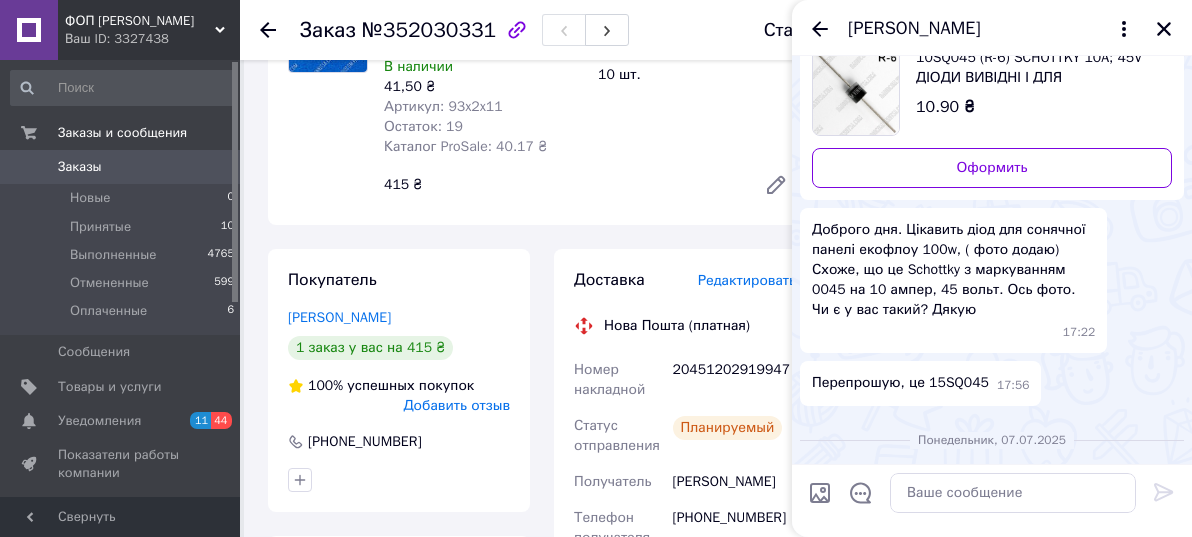 scroll, scrollTop: 0, scrollLeft: 0, axis: both 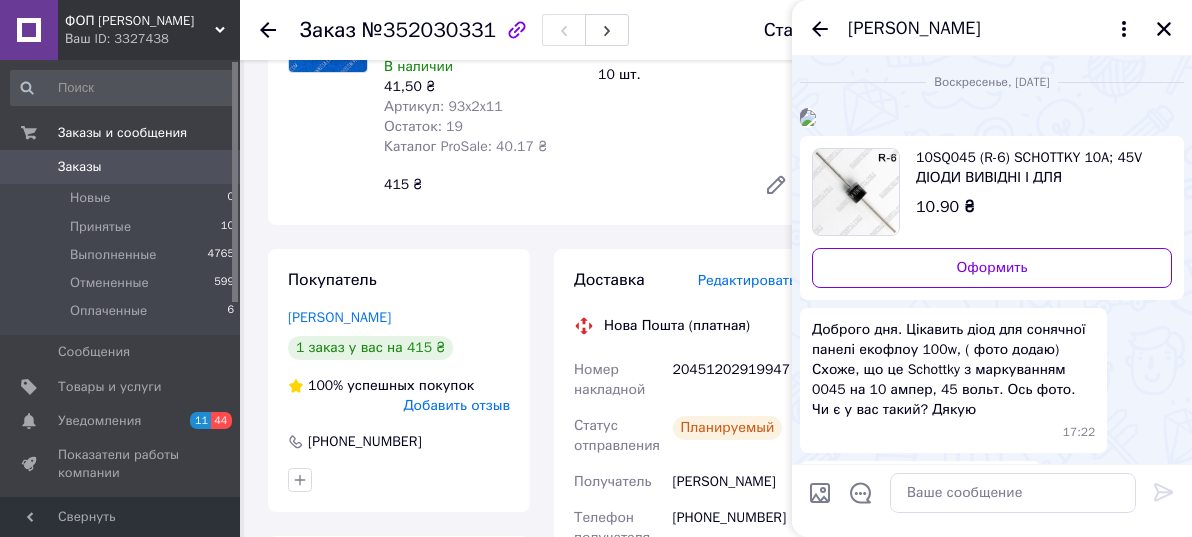 click on "Заказы" at bounding box center [80, 167] 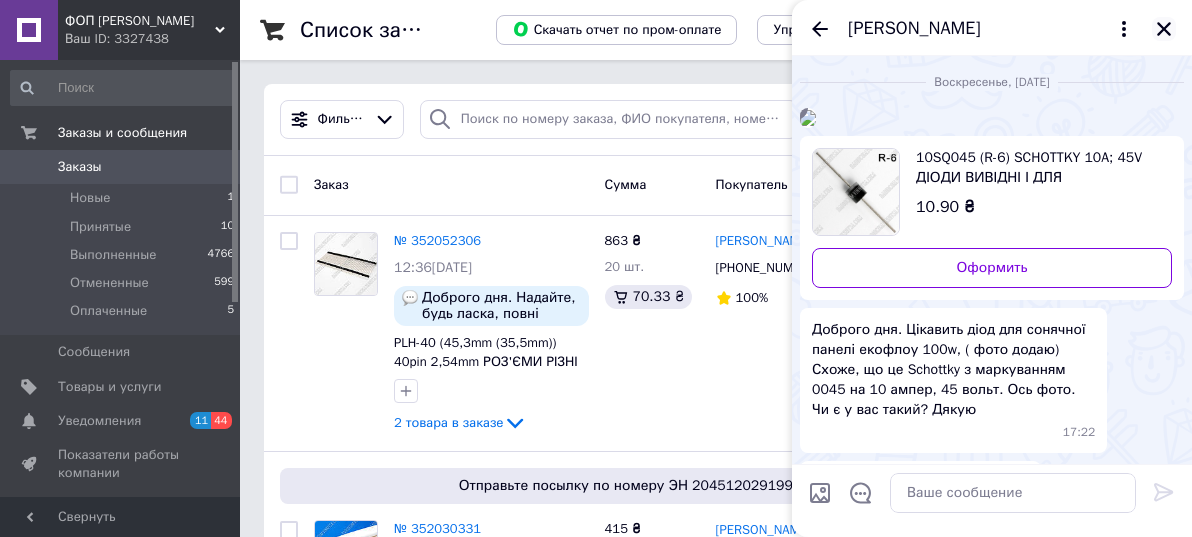 click 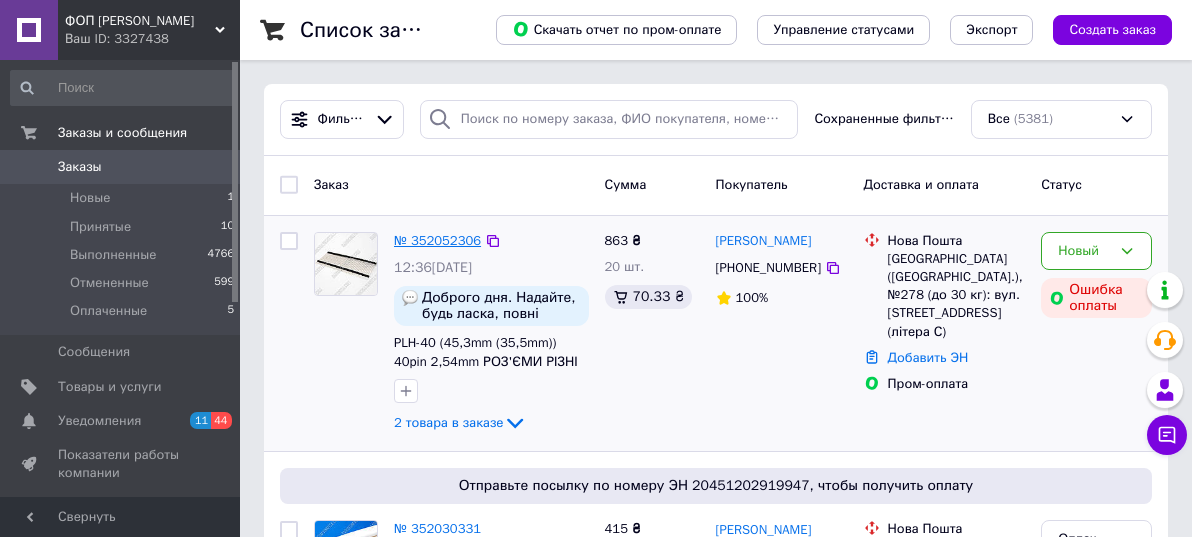 click on "№ 352052306" at bounding box center (437, 240) 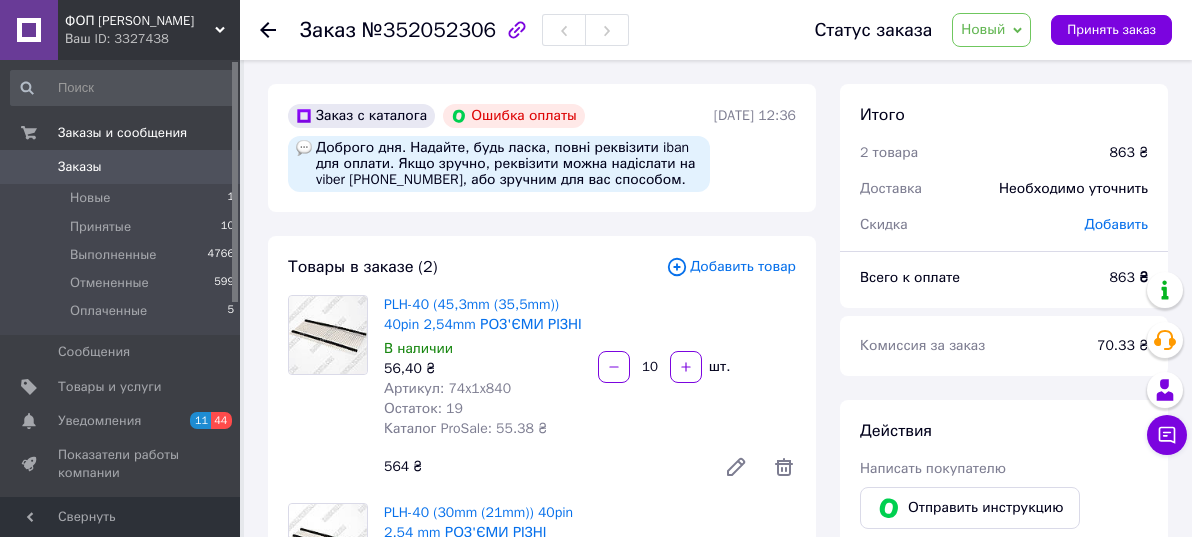 click on "Новый" at bounding box center [991, 30] 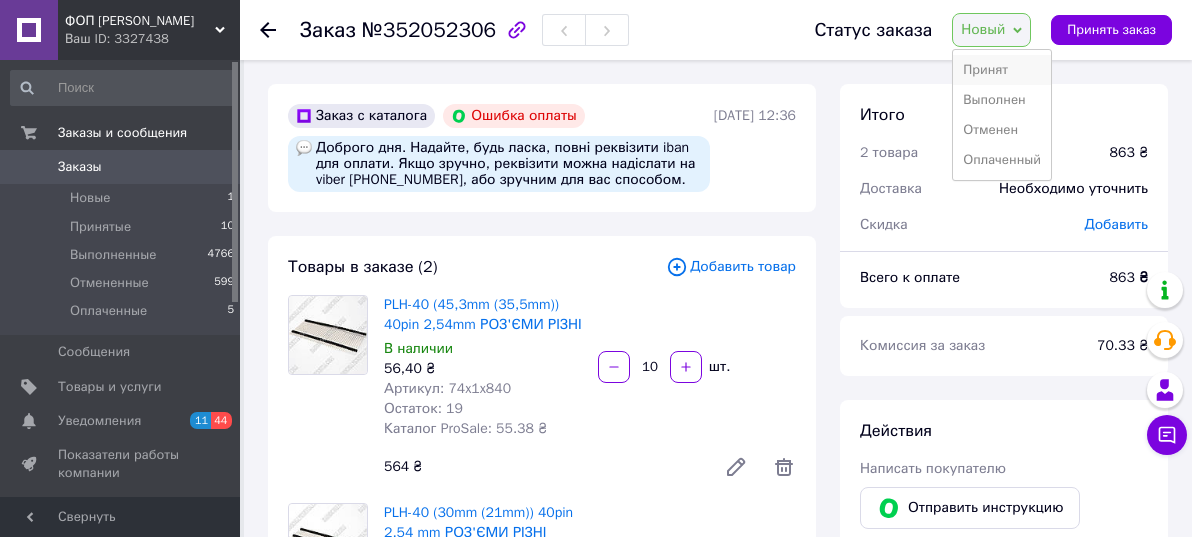 click on "Принят" at bounding box center (1002, 70) 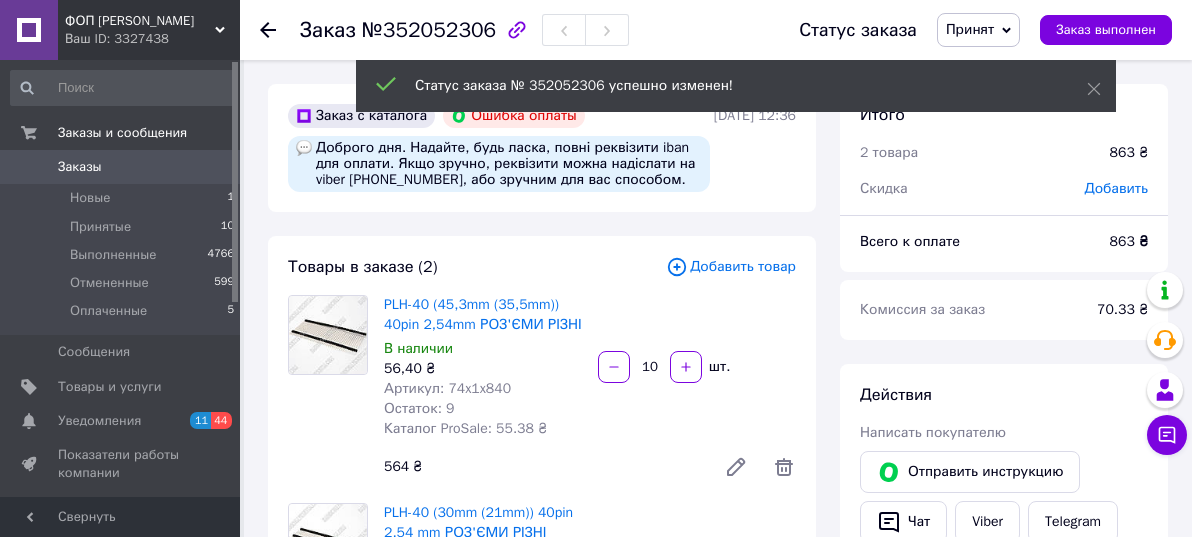 click on "Оплаченные 5" at bounding box center [123, 316] 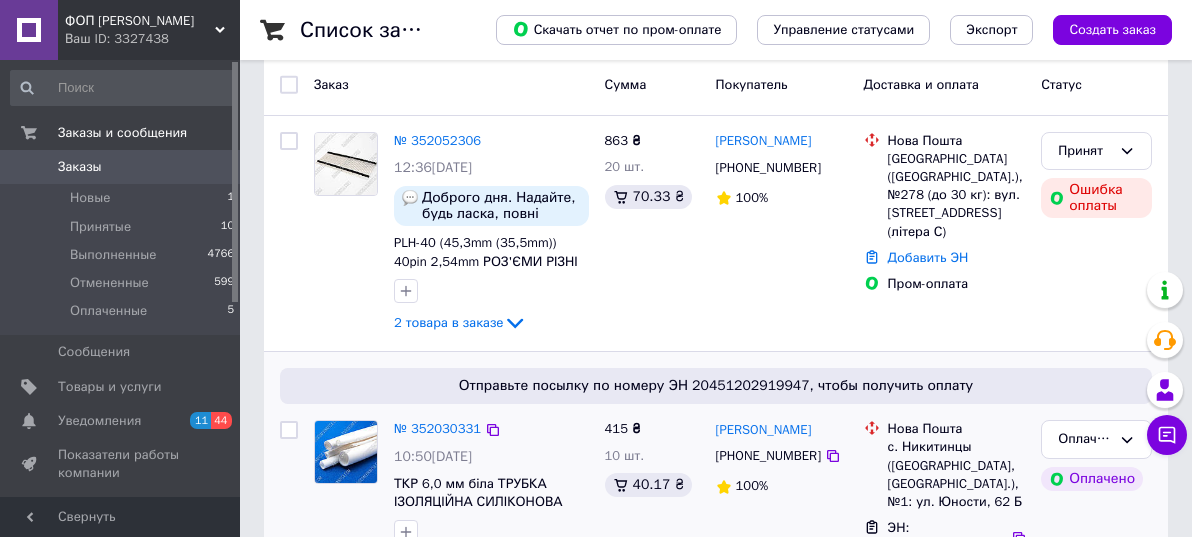 scroll, scrollTop: 200, scrollLeft: 0, axis: vertical 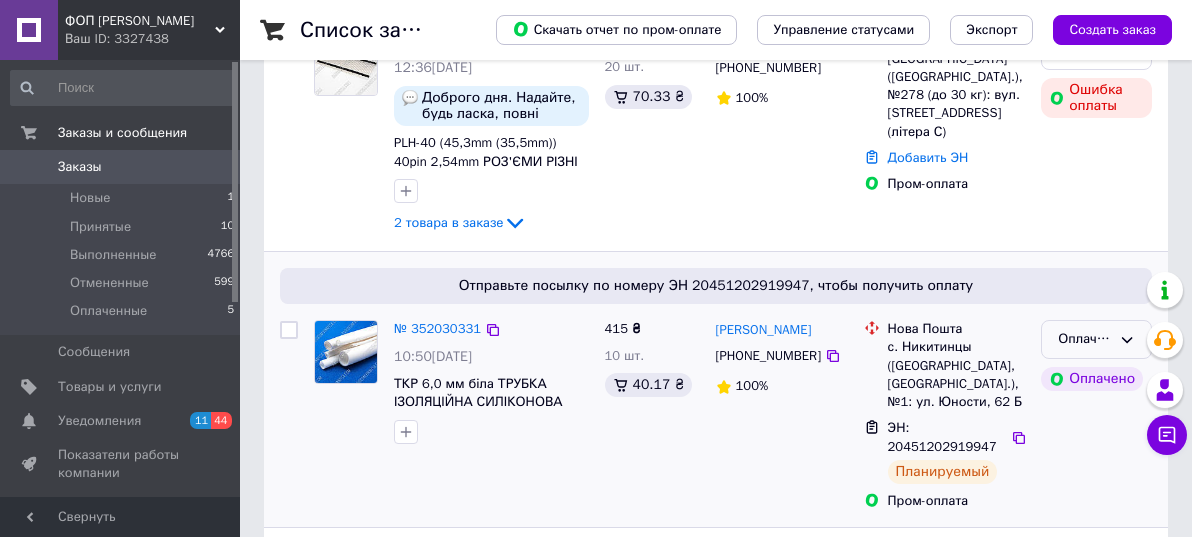 click on "Оплаченный" at bounding box center (1084, 339) 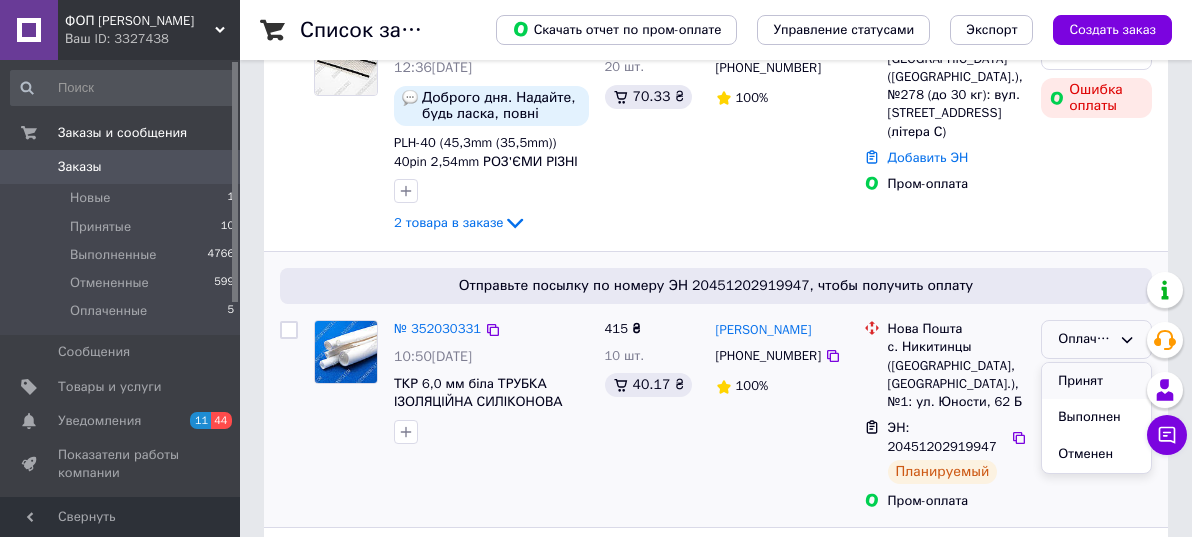 click on "Принят" at bounding box center [1096, 381] 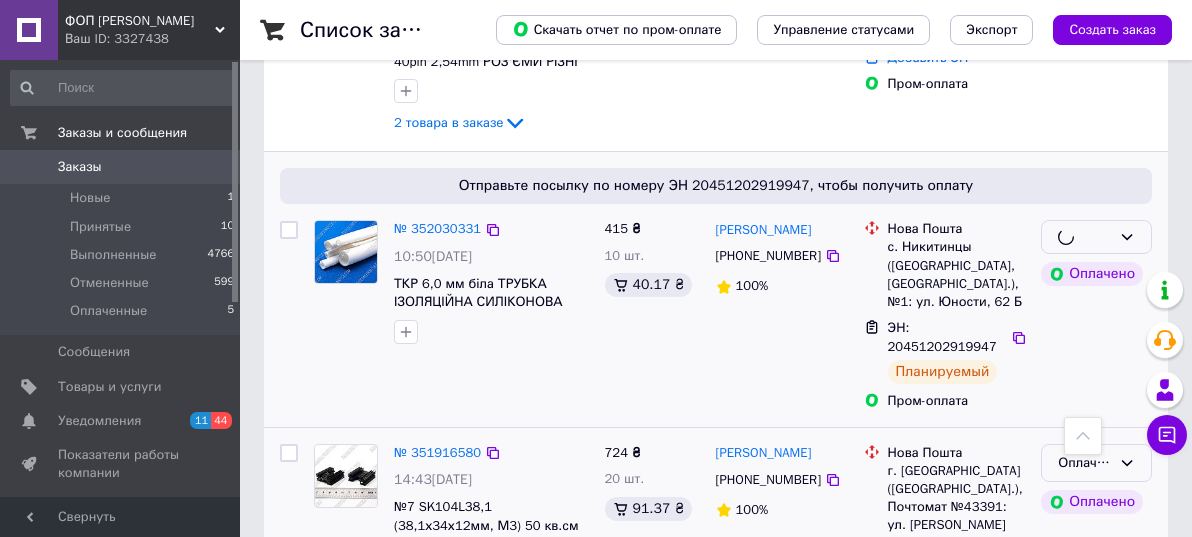 scroll, scrollTop: 400, scrollLeft: 0, axis: vertical 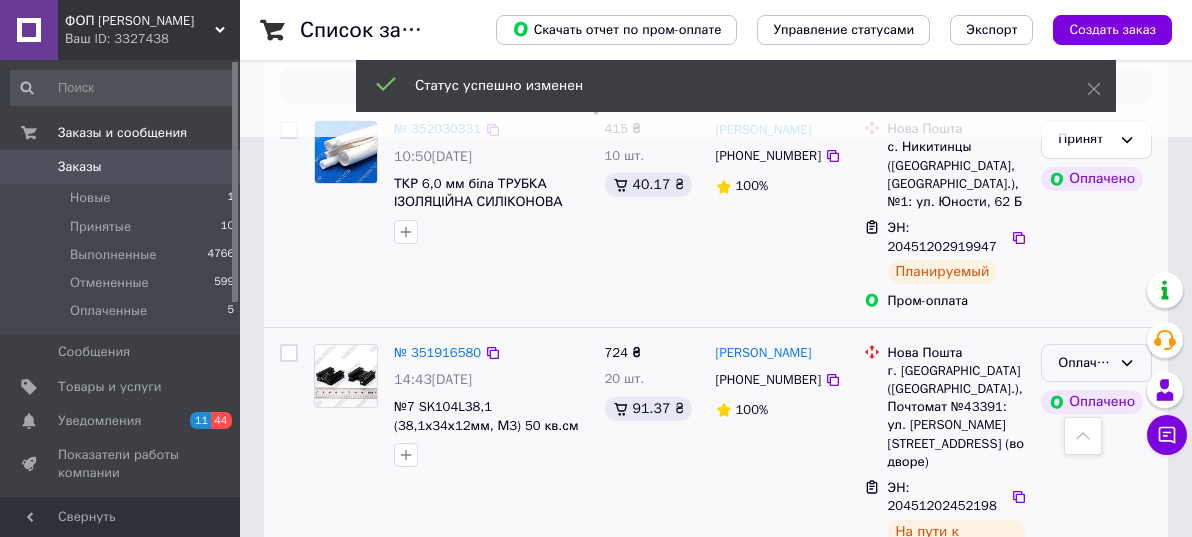 click on "Оплаченный" at bounding box center [1084, 363] 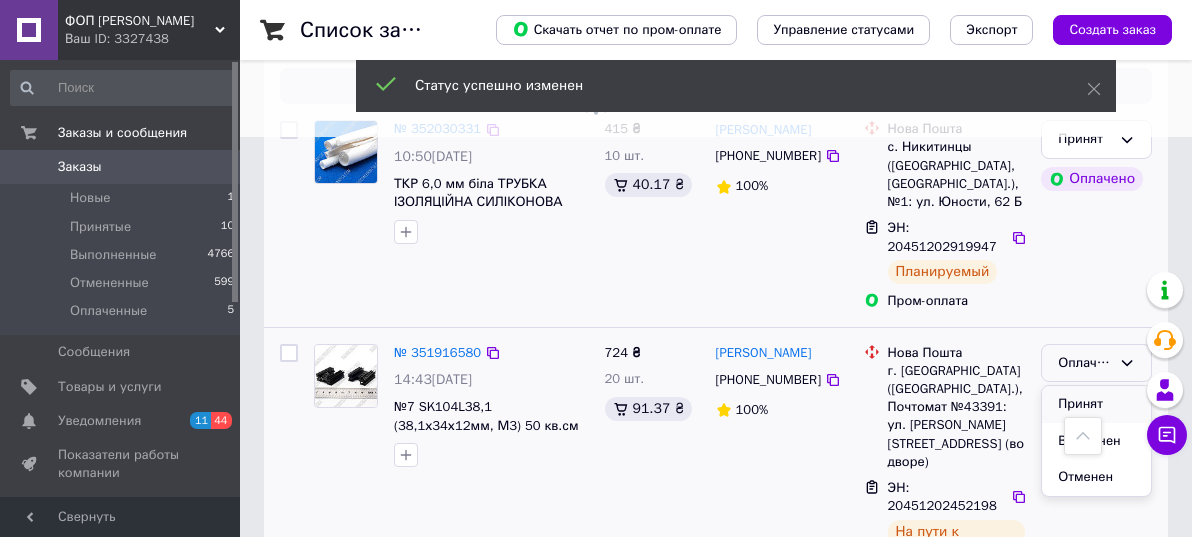 click on "Принят" at bounding box center (1096, 404) 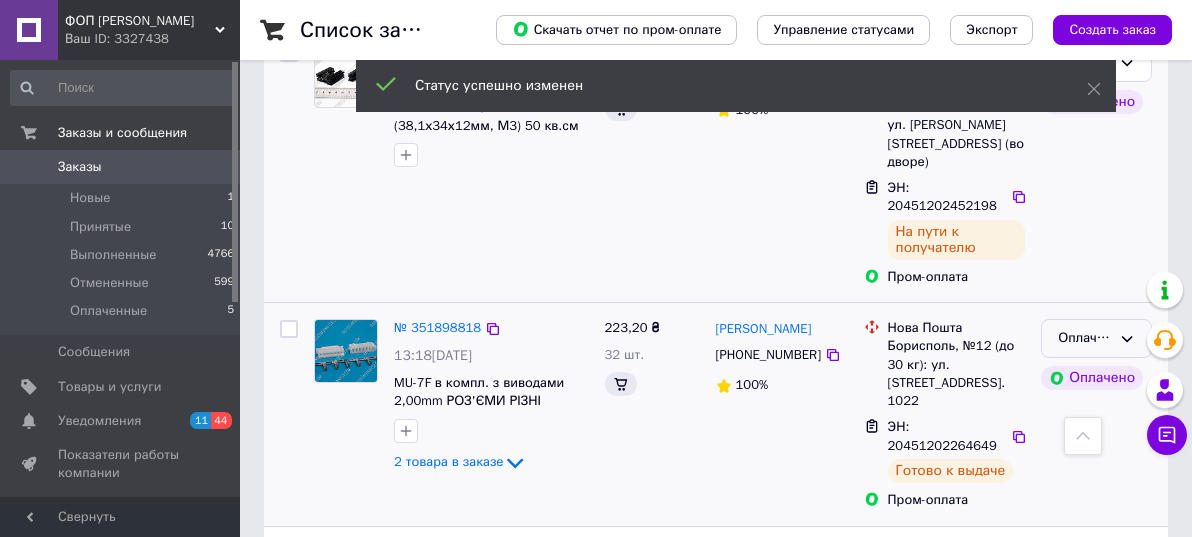 scroll, scrollTop: 700, scrollLeft: 0, axis: vertical 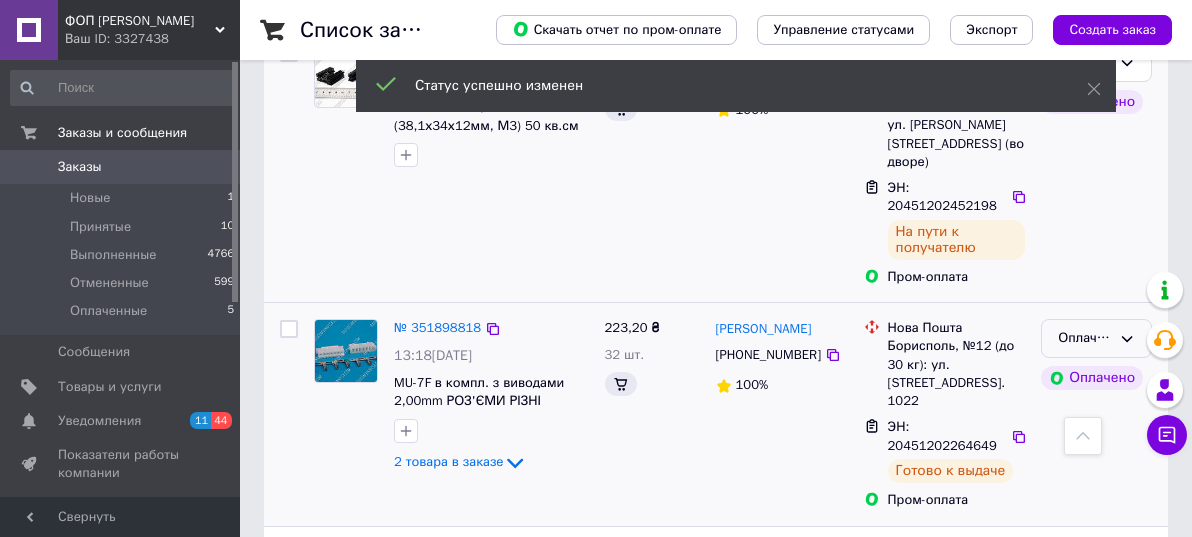 click on "Оплаченный" at bounding box center (1084, 338) 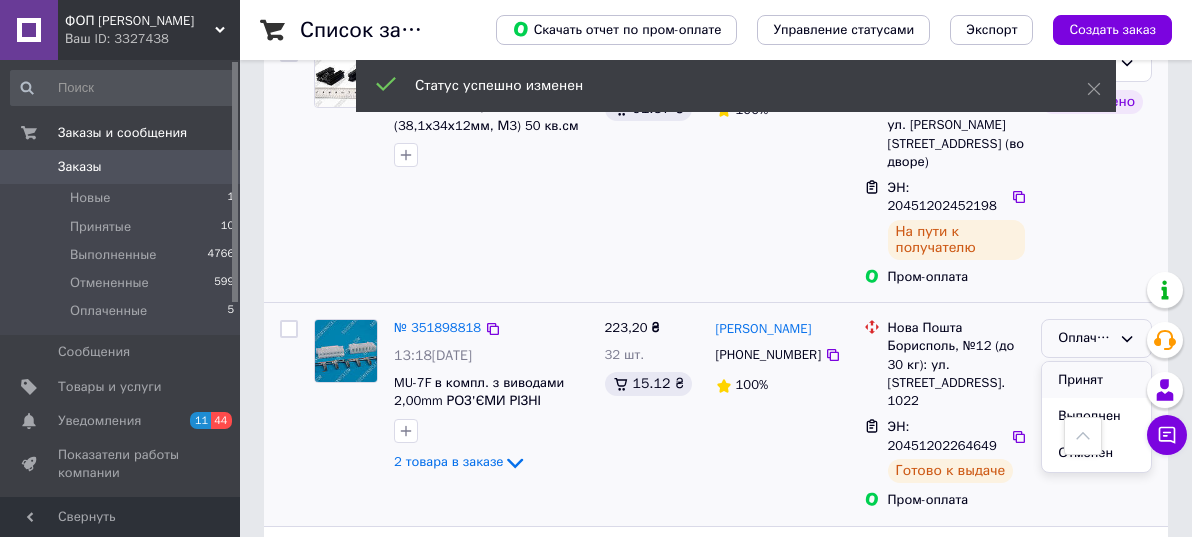 click on "Принят" at bounding box center [1096, 380] 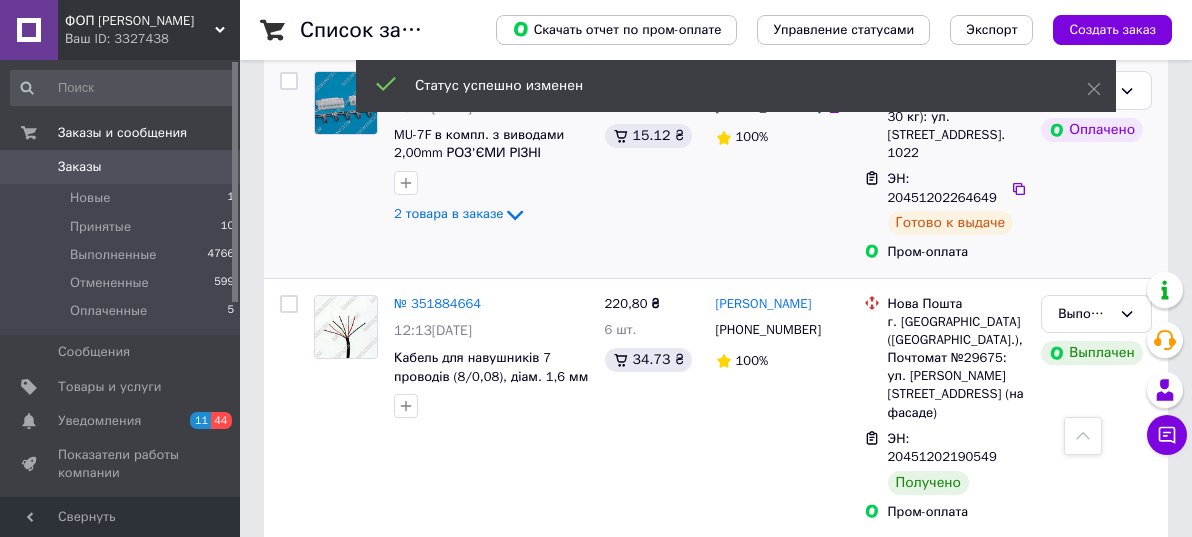 scroll, scrollTop: 1000, scrollLeft: 0, axis: vertical 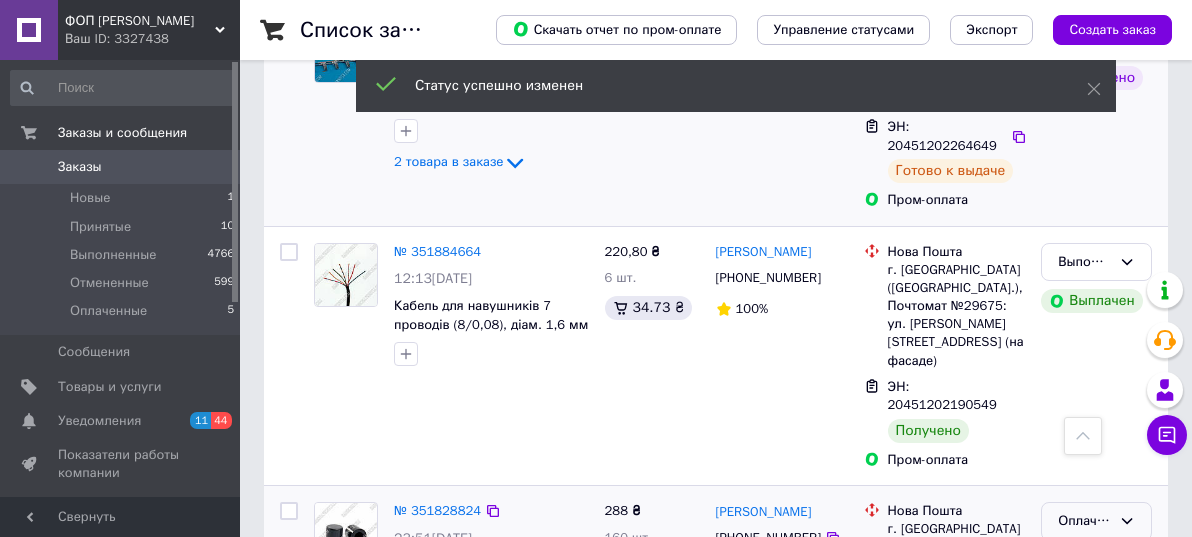 click on "Оплаченный" at bounding box center (1084, 521) 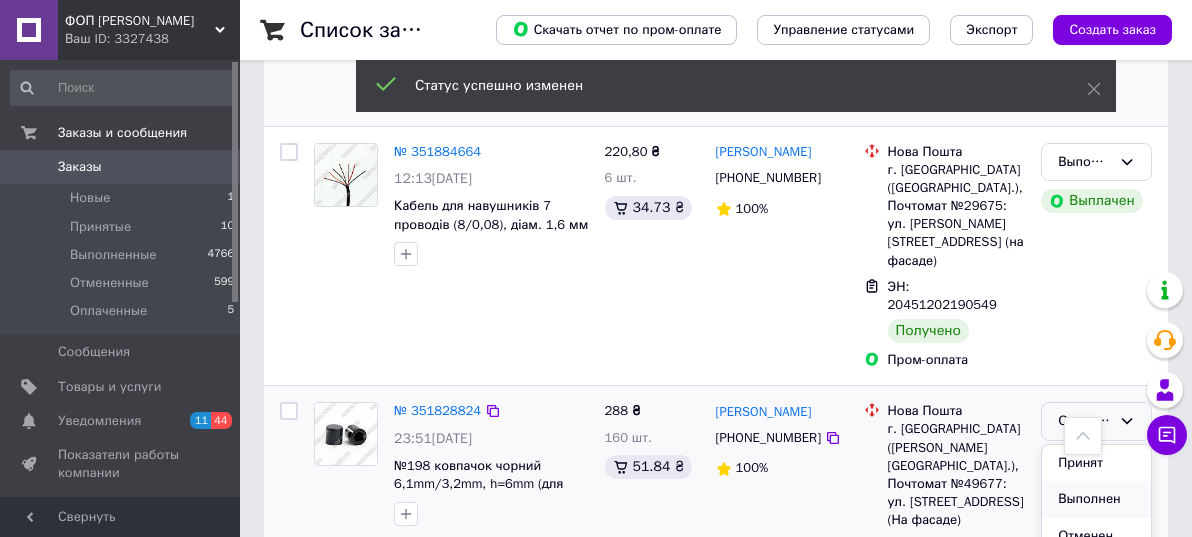 scroll, scrollTop: 1200, scrollLeft: 0, axis: vertical 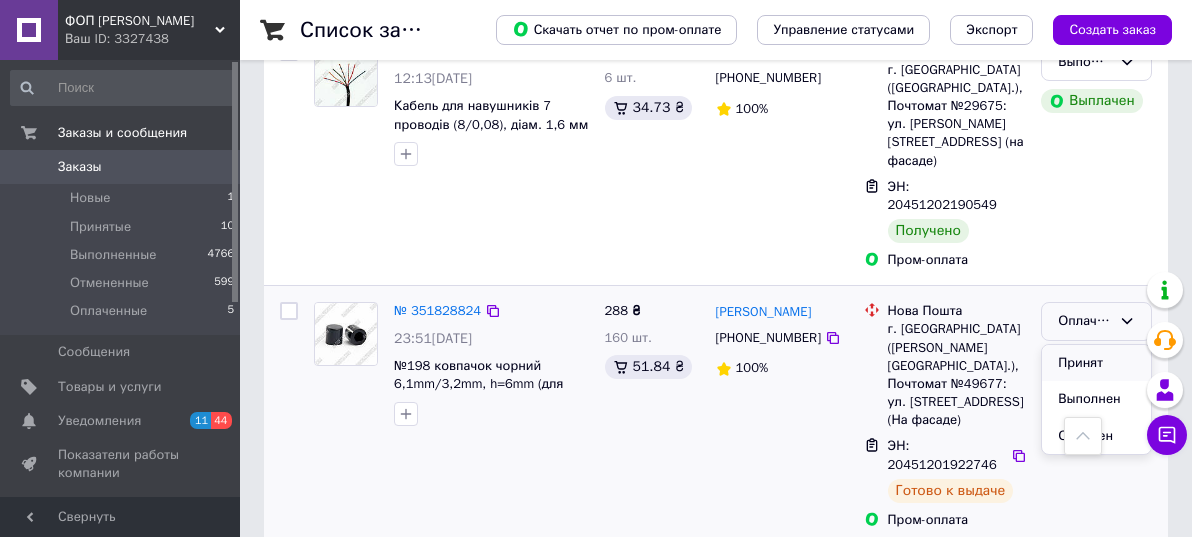 click on "Принят" at bounding box center [1096, 363] 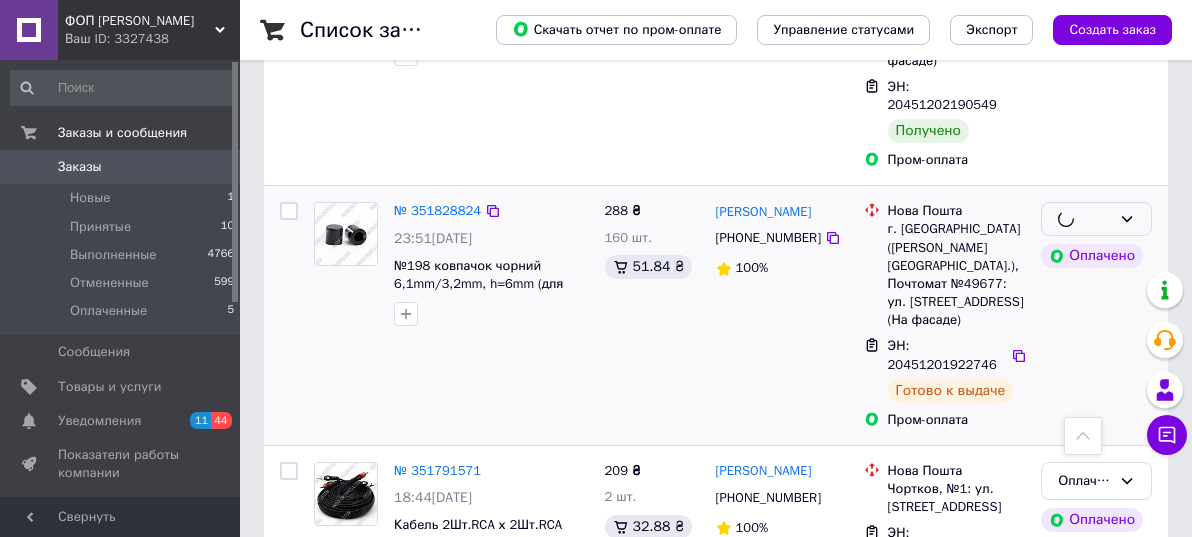 scroll, scrollTop: 1400, scrollLeft: 0, axis: vertical 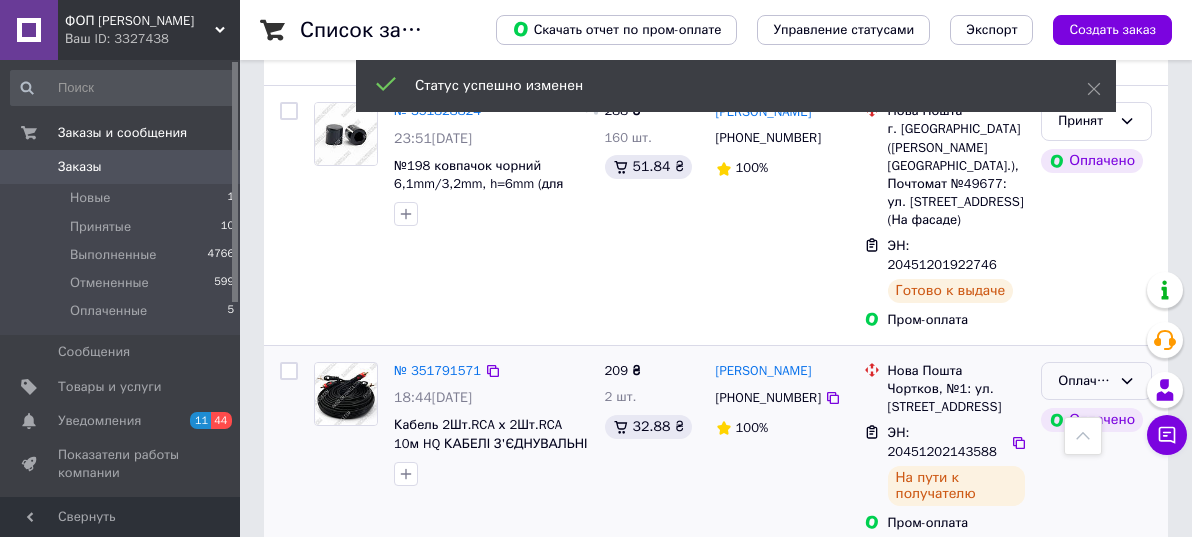 click on "Оплаченный" at bounding box center (1084, 381) 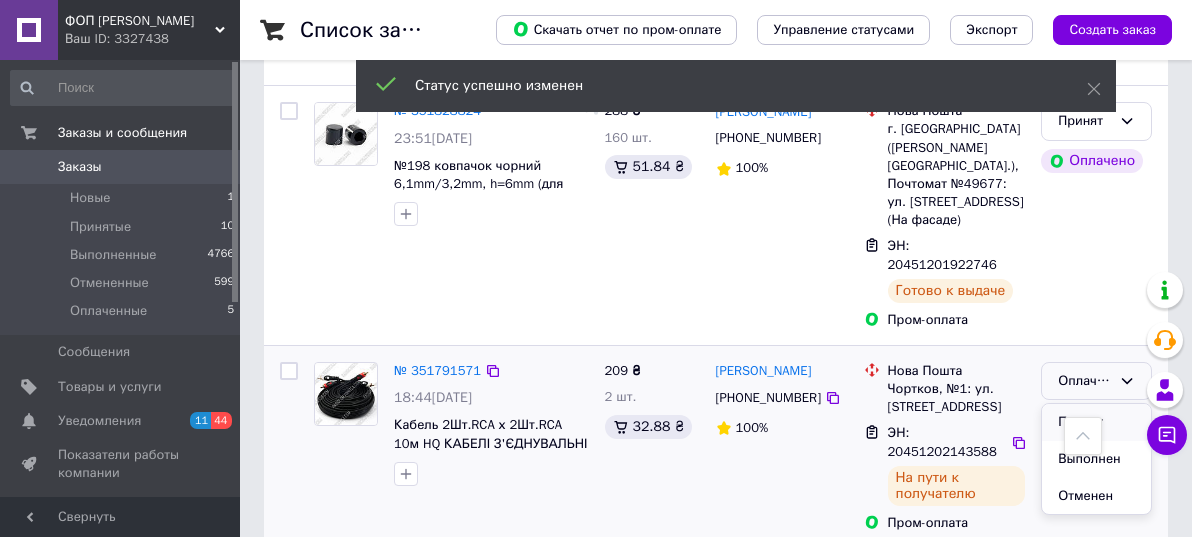 click on "Принят" at bounding box center (1096, 422) 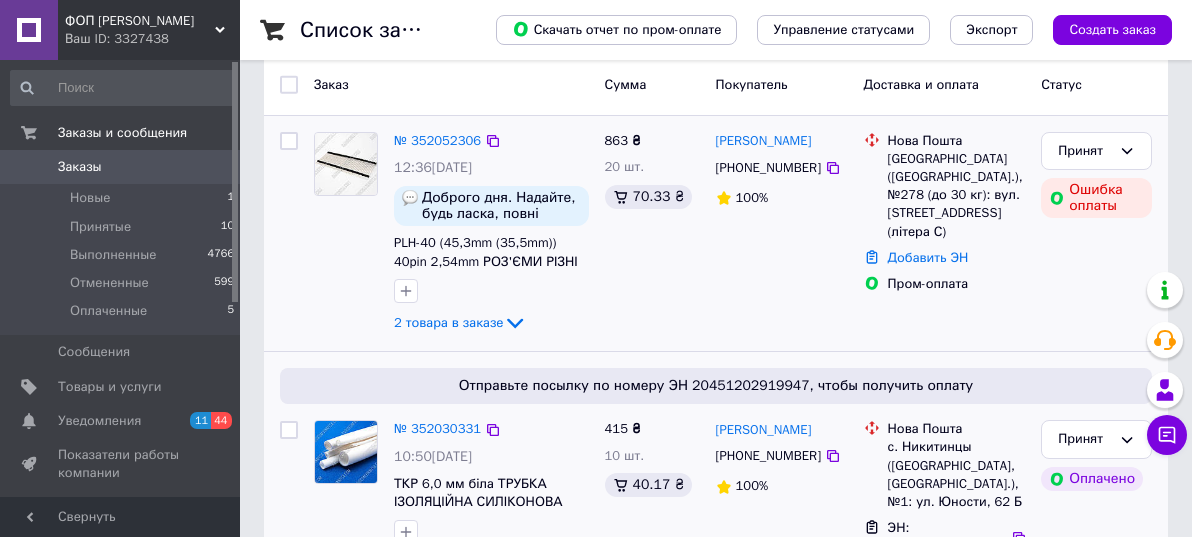 scroll, scrollTop: 0, scrollLeft: 0, axis: both 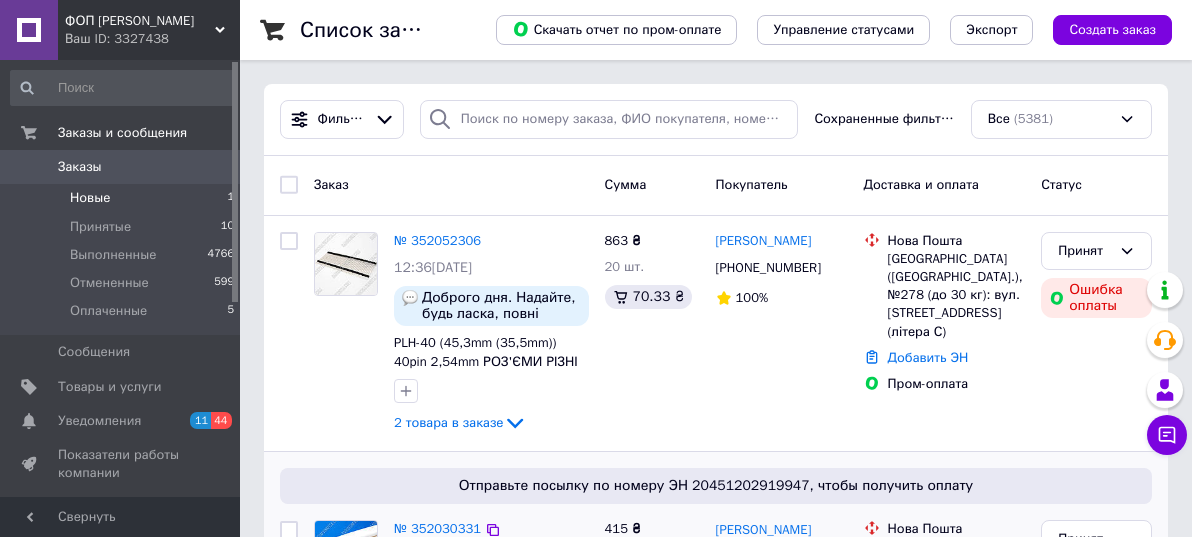 click on "Новые" at bounding box center (90, 198) 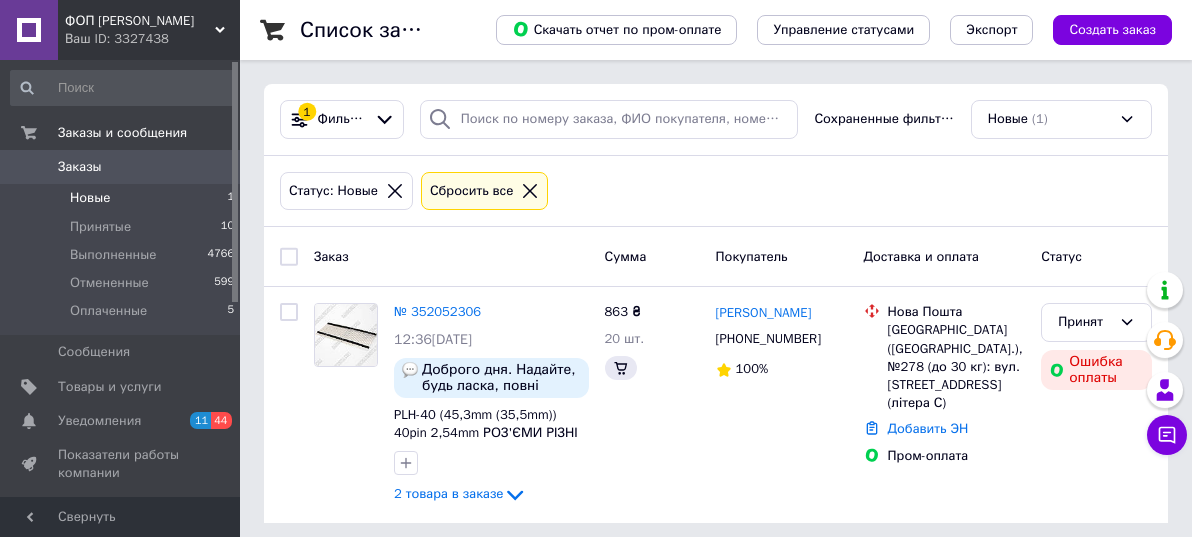 click on "Заказы" at bounding box center (80, 167) 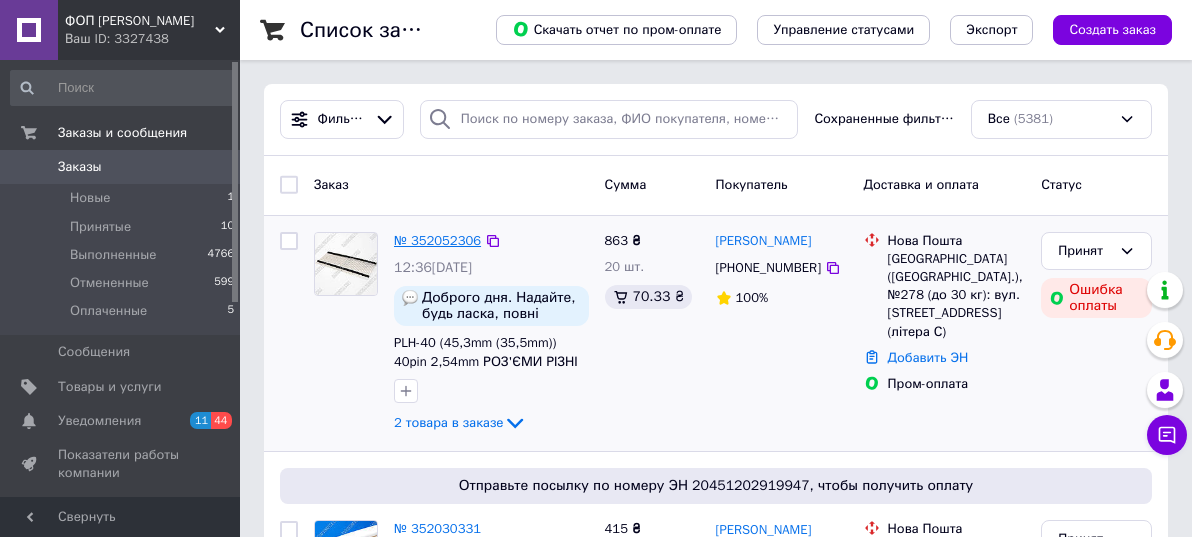 click on "№ 352052306" at bounding box center [437, 240] 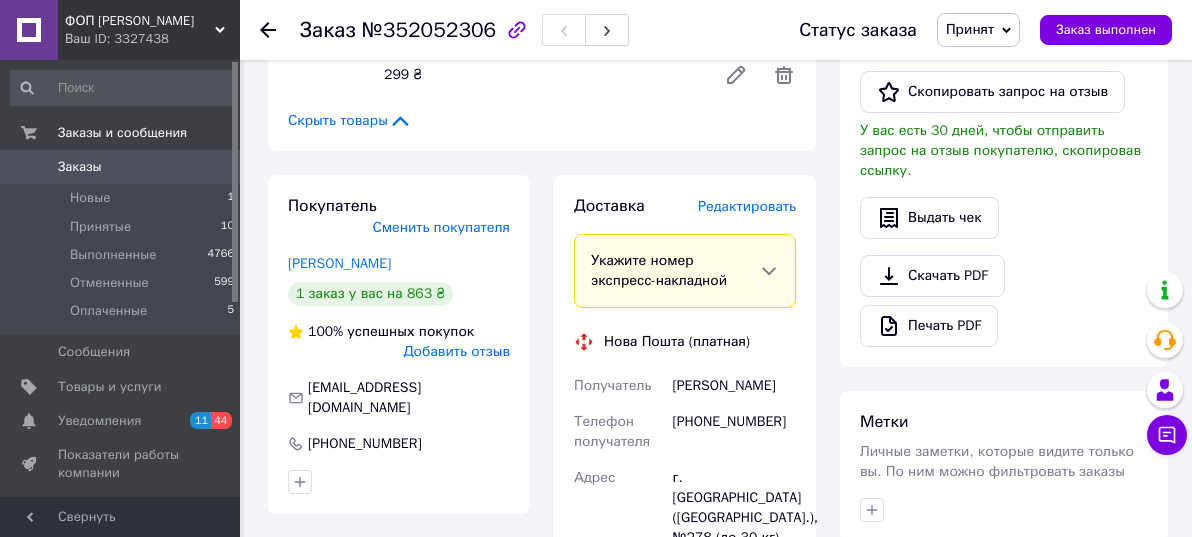scroll, scrollTop: 0, scrollLeft: 0, axis: both 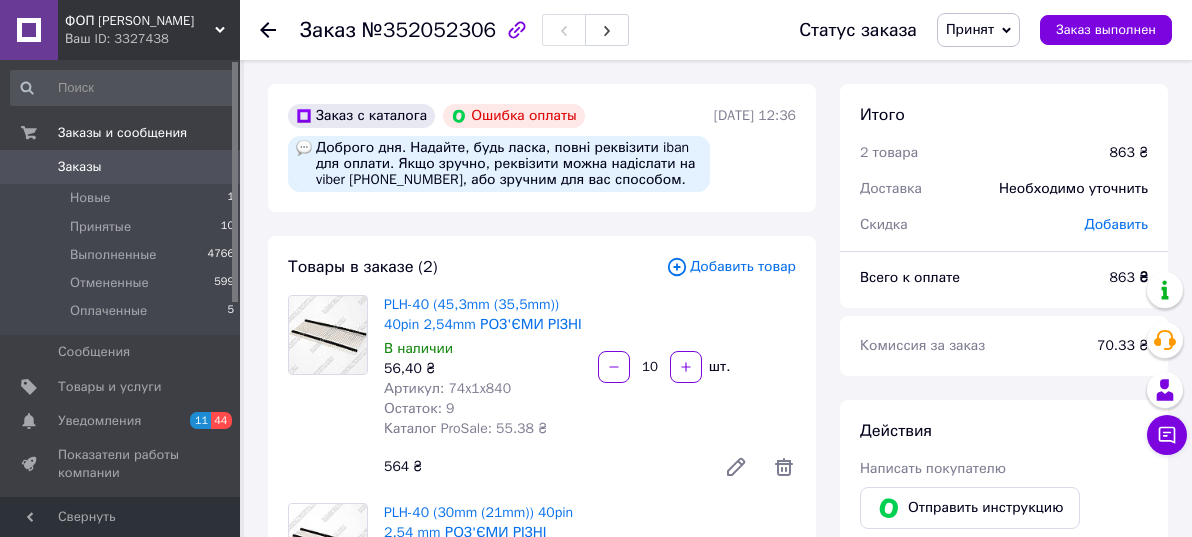 click on "[DATE] 12:36" at bounding box center (755, 115) 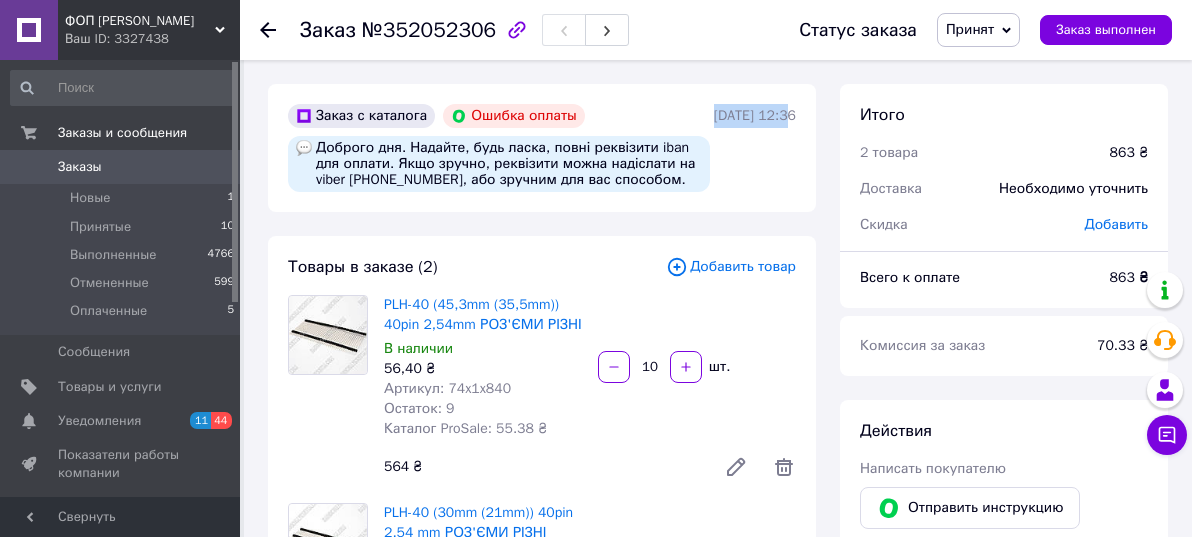 click on "[DATE] 12:36" at bounding box center [755, 115] 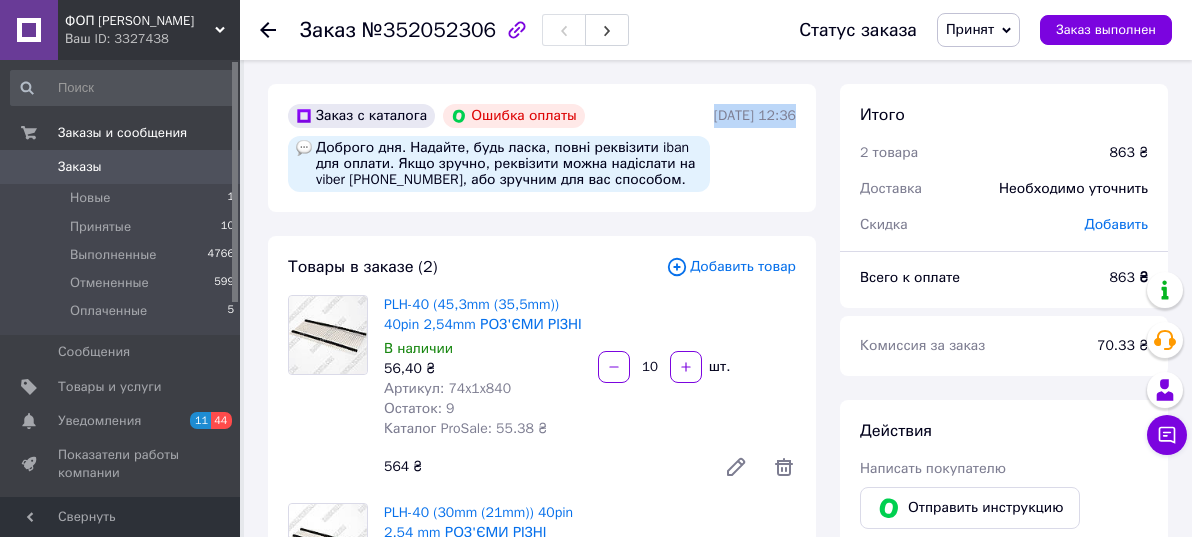 click on "[DATE] 12:36" at bounding box center (755, 115) 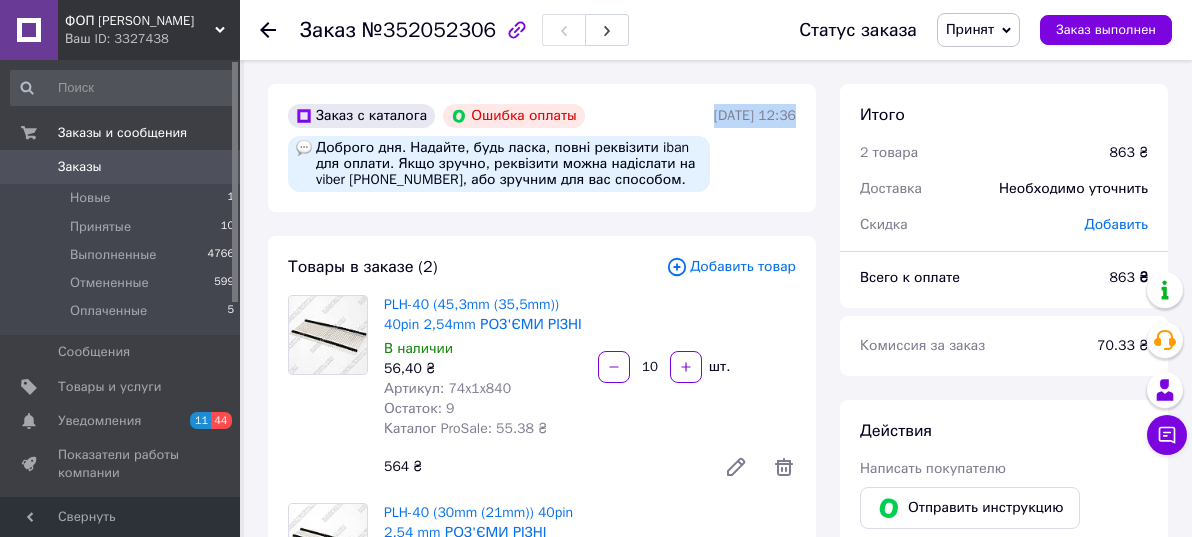 copy on "[DATE] 12:36" 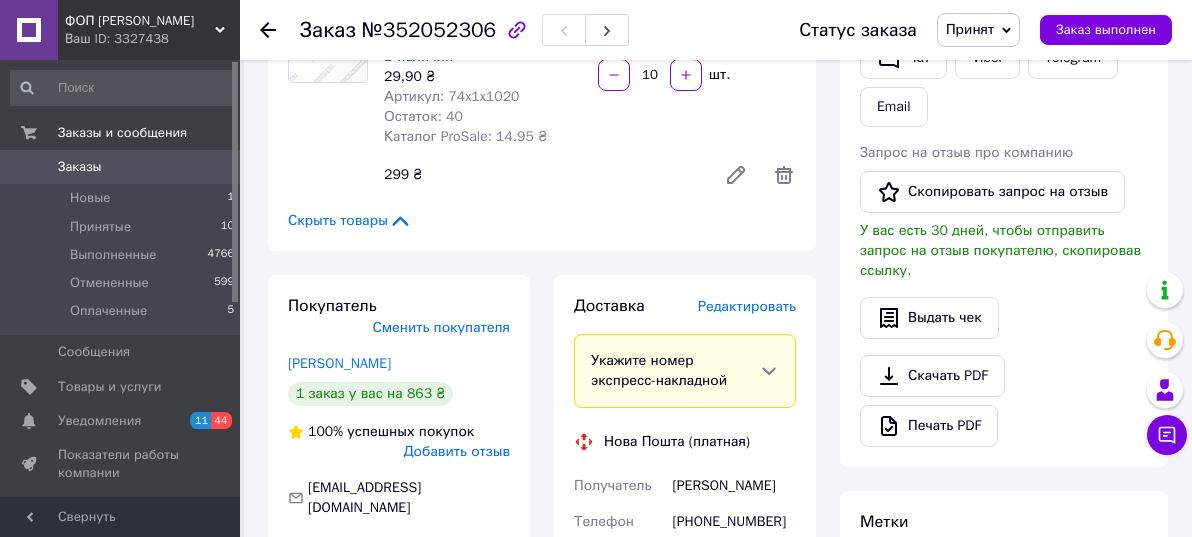 scroll, scrollTop: 600, scrollLeft: 0, axis: vertical 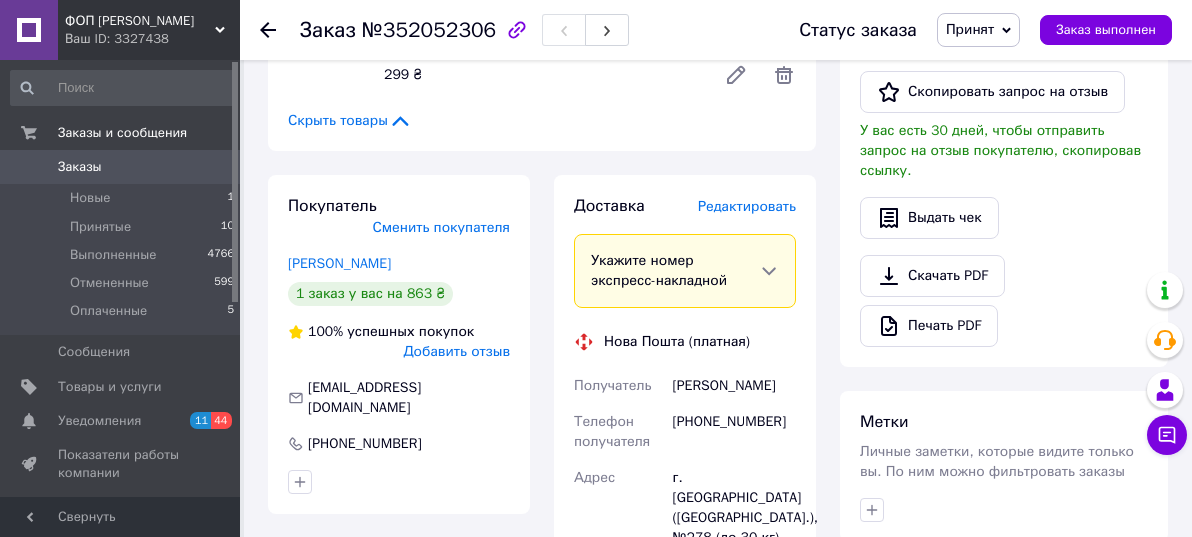 click on "[PERSON_NAME]" at bounding box center [734, 386] 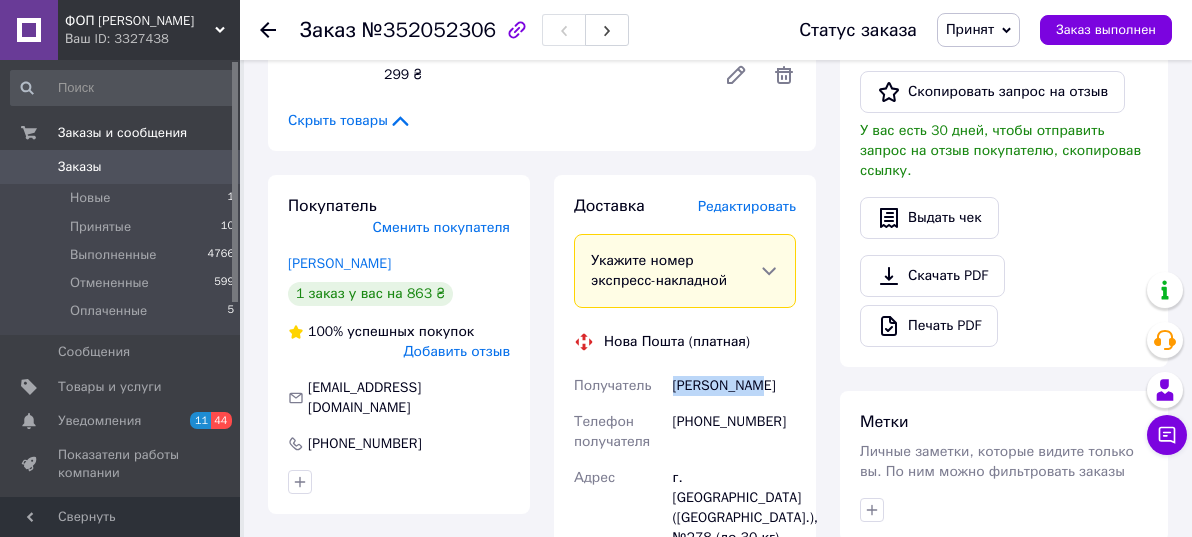 click on "[PERSON_NAME]" at bounding box center (734, 386) 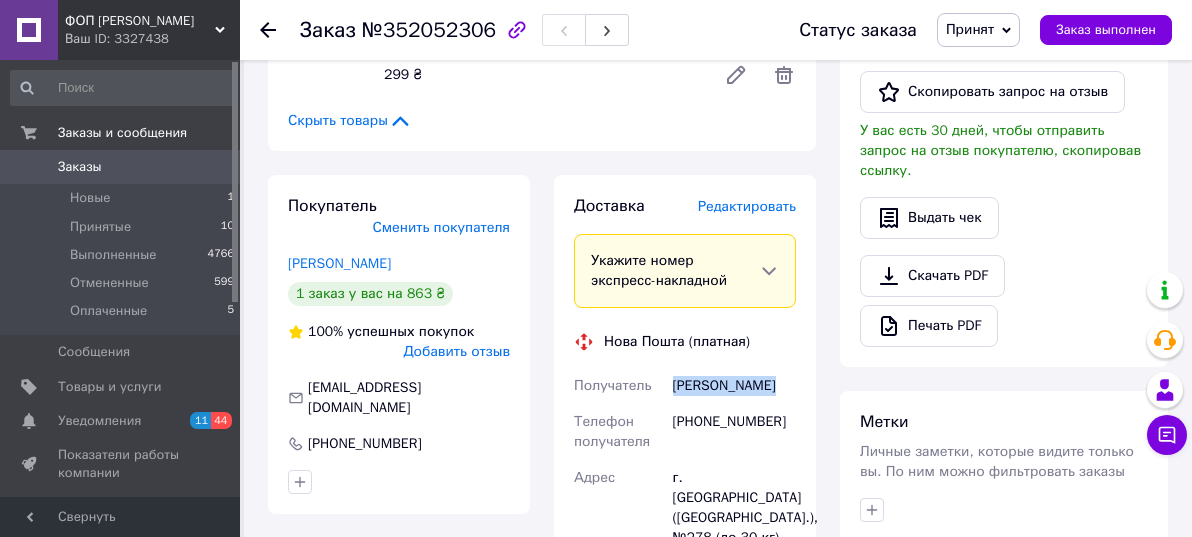 click on "[PERSON_NAME]" at bounding box center [734, 386] 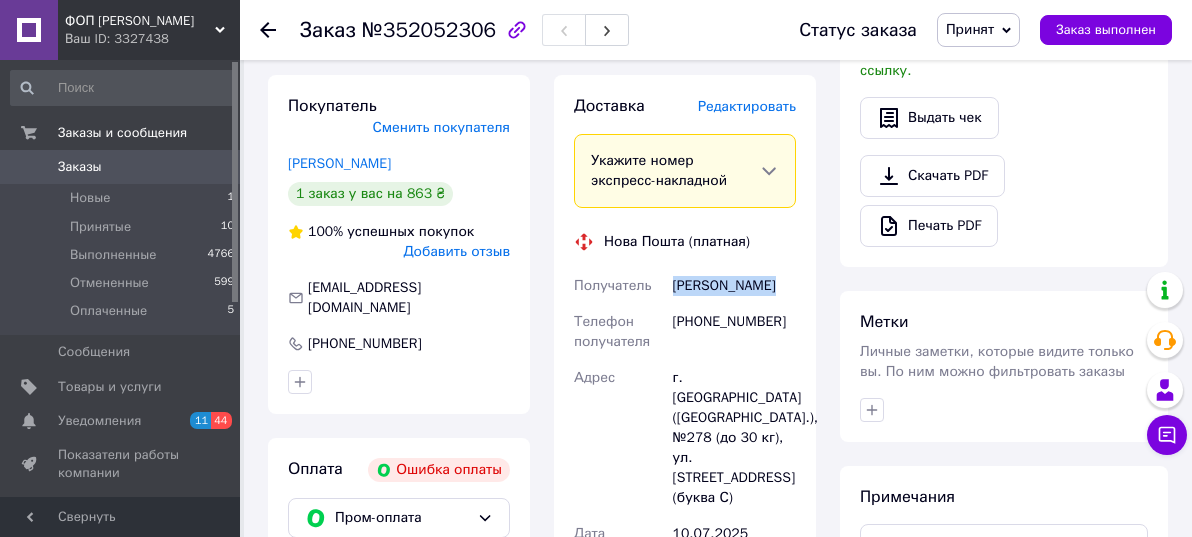 scroll, scrollTop: 800, scrollLeft: 0, axis: vertical 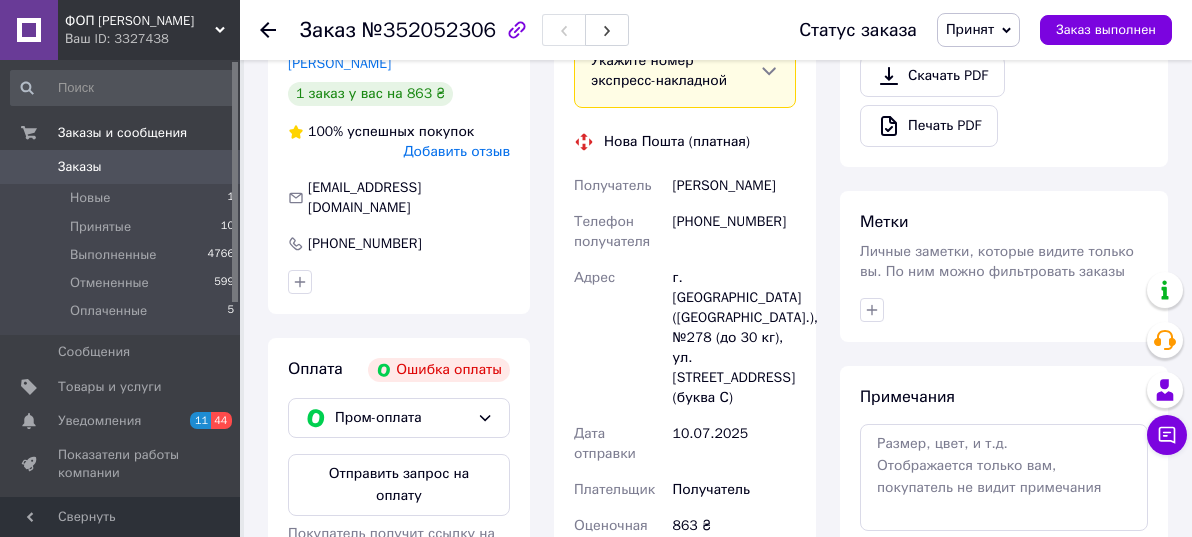 click on "Итого 2 товара 863 ₴ Доставка Необходимо уточнить Скидка [PERSON_NAME] Всего к оплате 863 ₴ Комиссия за заказ 70.33 ₴ Действия Написать покупателю   Отправить инструкцию   Чат Viber Telegram Email Запрос на отзыв про компанию   Скопировать запрос на отзыв У вас есть 30 дней, чтобы отправить запрос на отзыв покупателю, скопировав ссылку.   Выдать чек   Скачать PDF   Печать PDF Метки Личные заметки, которые видите только вы. По ним можно фильтровать заказы Примечания Осталось 300 символов Очистить Сохранить" at bounding box center [1004, 160] 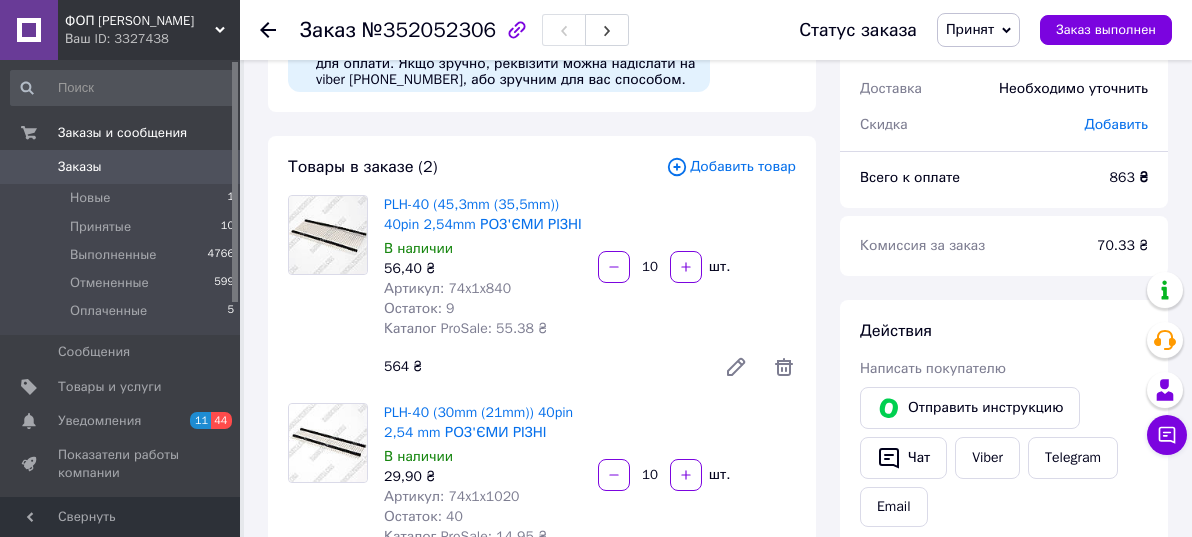 scroll, scrollTop: 0, scrollLeft: 0, axis: both 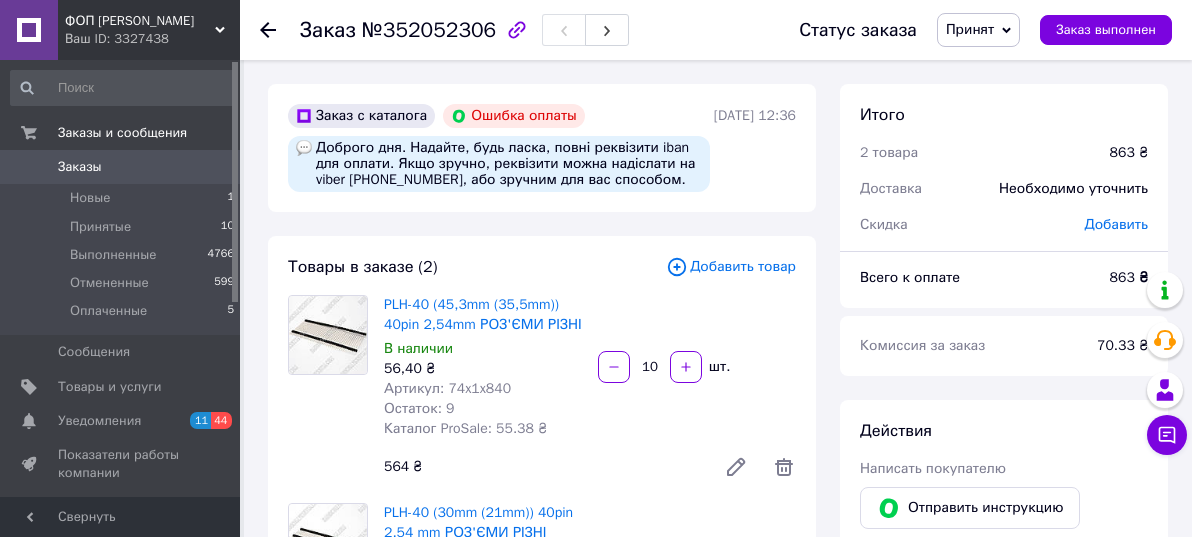 click on "Итого 2 товара 863 ₴ Доставка Необходимо уточнить Скидка [PERSON_NAME] Всего к оплате 863 ₴ Комиссия за заказ 70.33 ₴ Действия Написать покупателю   Отправить инструкцию   Чат Viber Telegram Email Запрос на отзыв про компанию   Скопировать запрос на отзыв У вас есть 30 дней, чтобы отправить запрос на отзыв покупателю, скопировав ссылку.   Выдать чек   Скачать PDF   Печать PDF Метки Личные заметки, которые видите только вы. По ним можно фильтровать заказы Примечания Осталось 300 символов Очистить Сохранить" at bounding box center [1004, 960] 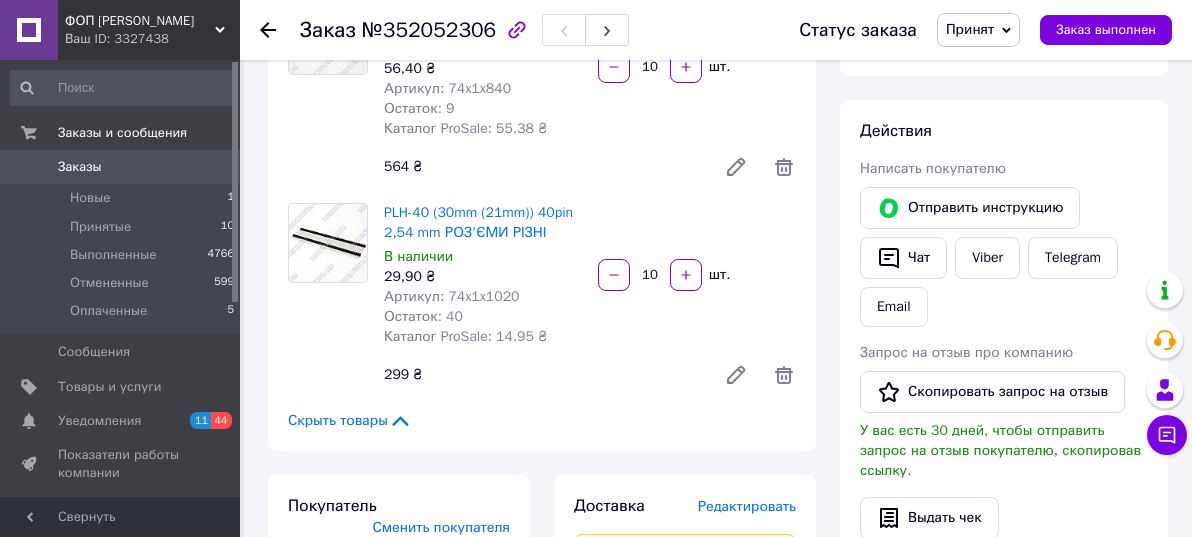 scroll, scrollTop: 200, scrollLeft: 0, axis: vertical 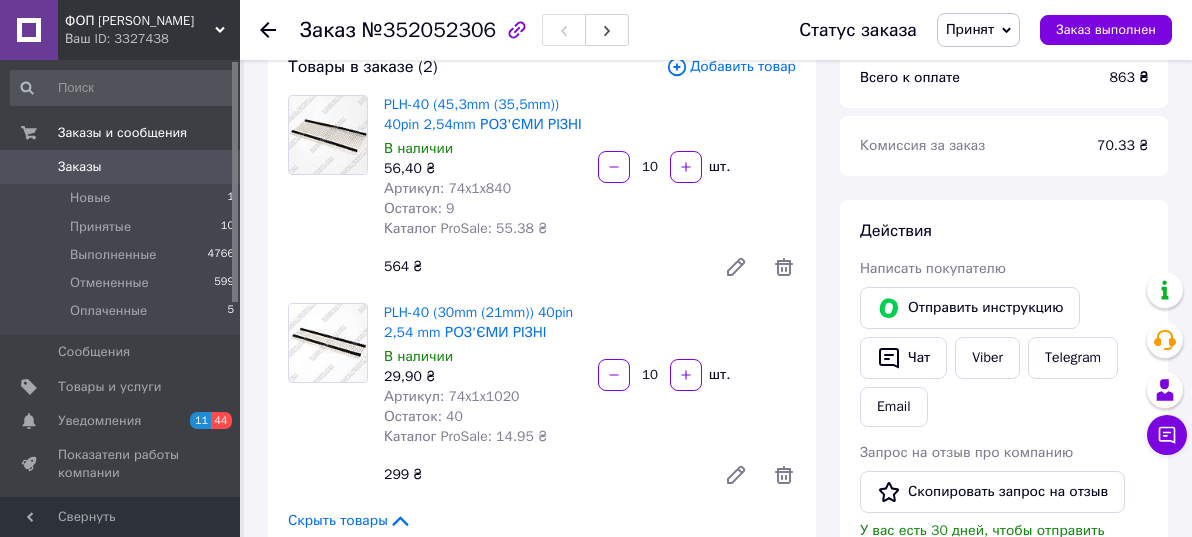 click on "Итого 2 товара 863 ₴ Доставка Необходимо уточнить Скидка [PERSON_NAME] Всего к оплате 863 ₴ Комиссия за заказ 70.33 ₴ Действия Написать покупателю   Отправить инструкцию   Чат Viber Telegram Email Запрос на отзыв про компанию   Скопировать запрос на отзыв У вас есть 30 дней, чтобы отправить запрос на отзыв покупателю, скопировав ссылку.   Выдать чек   Скачать PDF   Печать PDF Метки Личные заметки, которые видите только вы. По ним можно фильтровать заказы Примечания Осталось 300 символов Очистить Сохранить" at bounding box center (1004, 760) 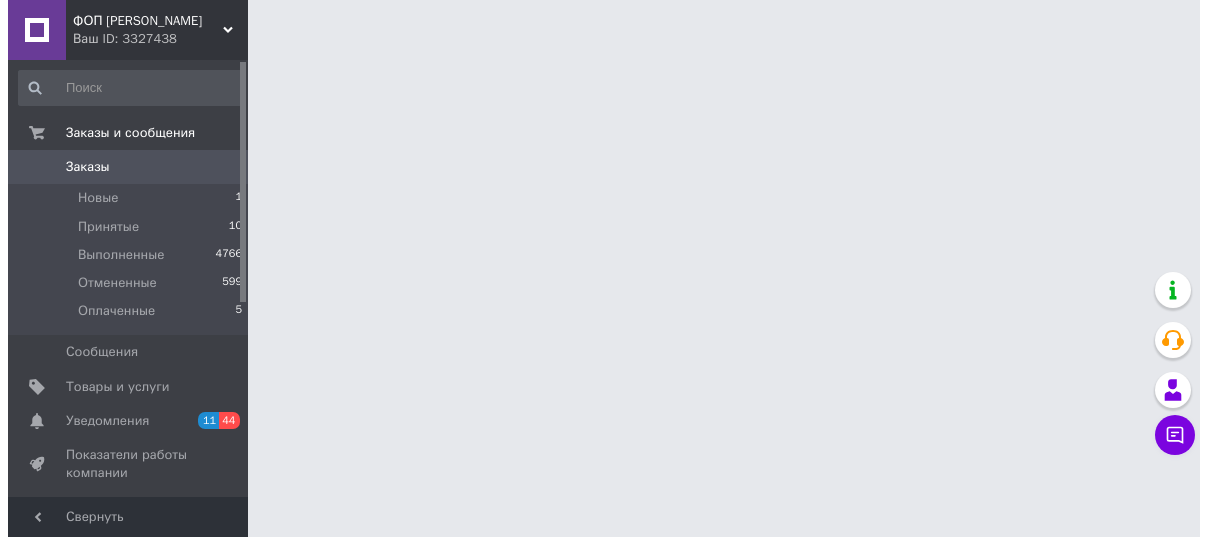 scroll, scrollTop: 0, scrollLeft: 0, axis: both 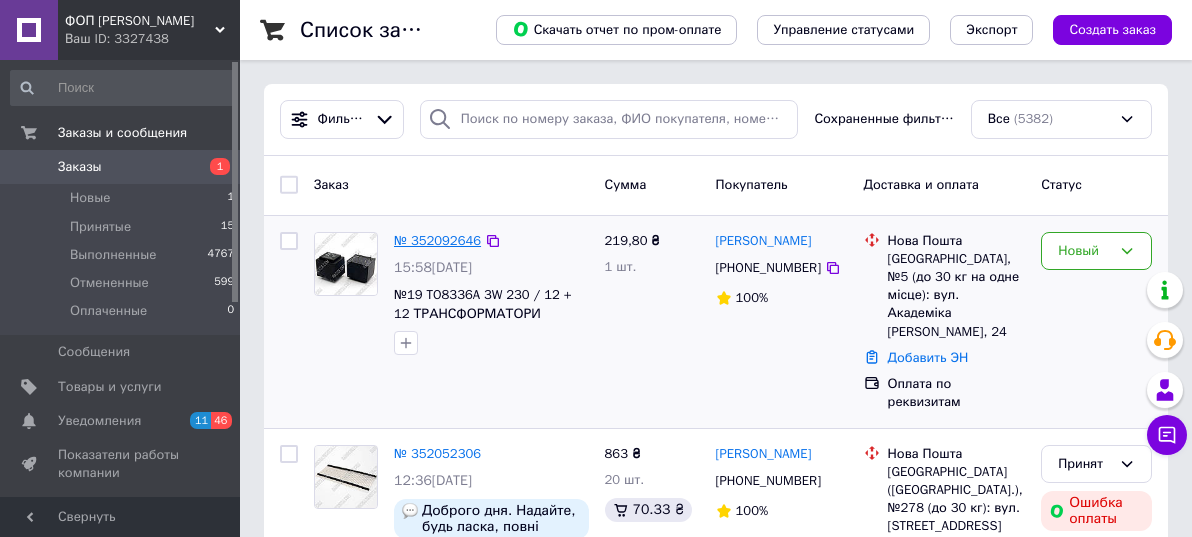 click on "№ 352092646" at bounding box center [437, 240] 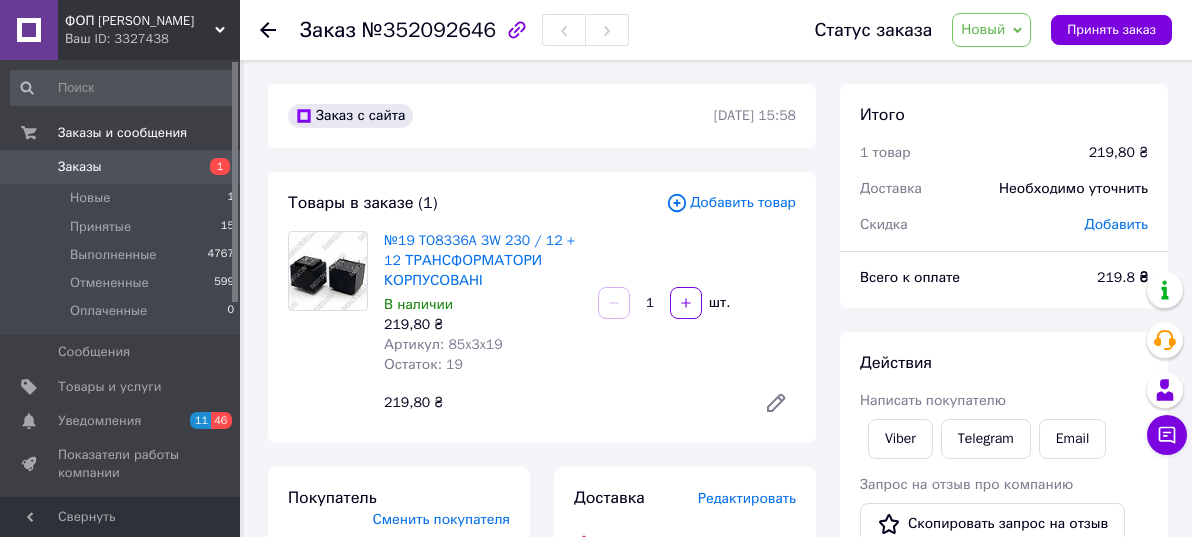 click on "10.07.2025 | 15:58" at bounding box center (755, 116) 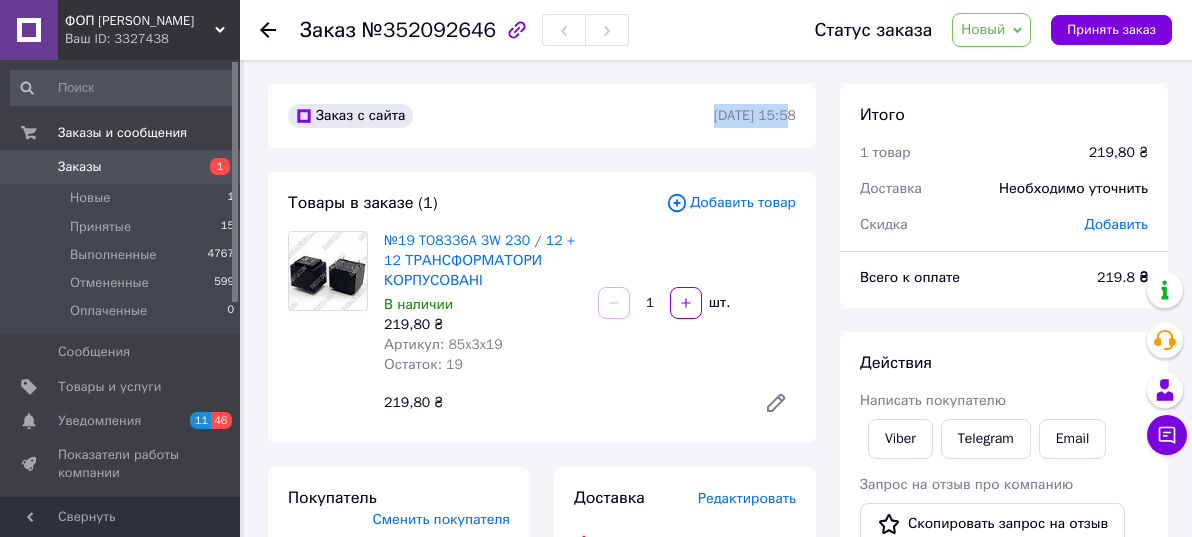 click on "10.07.2025 | 15:58" at bounding box center [755, 115] 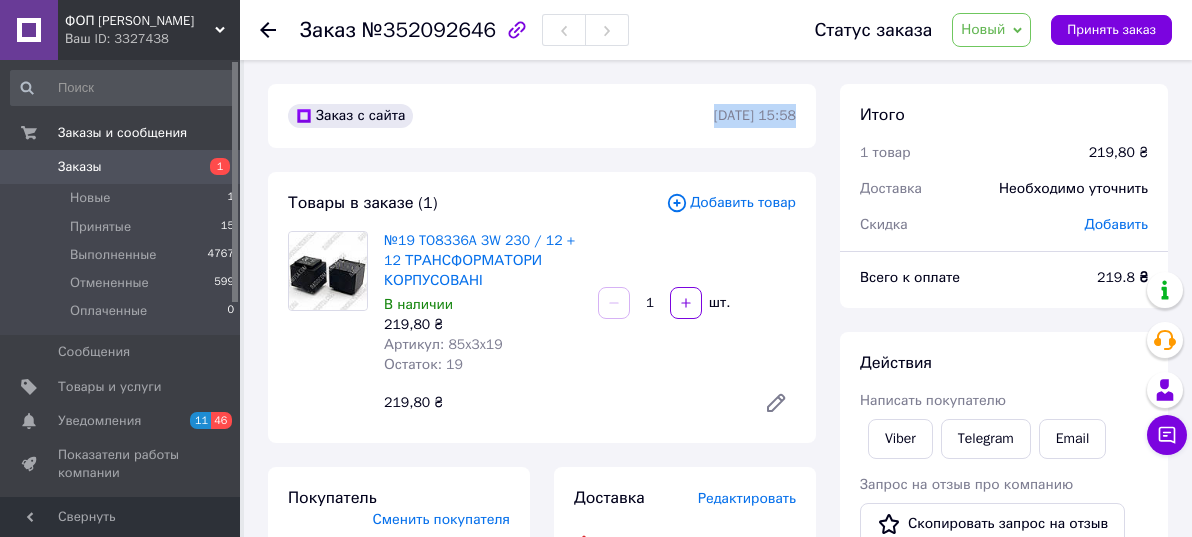 click on "10.07.2025 | 15:58" at bounding box center (755, 115) 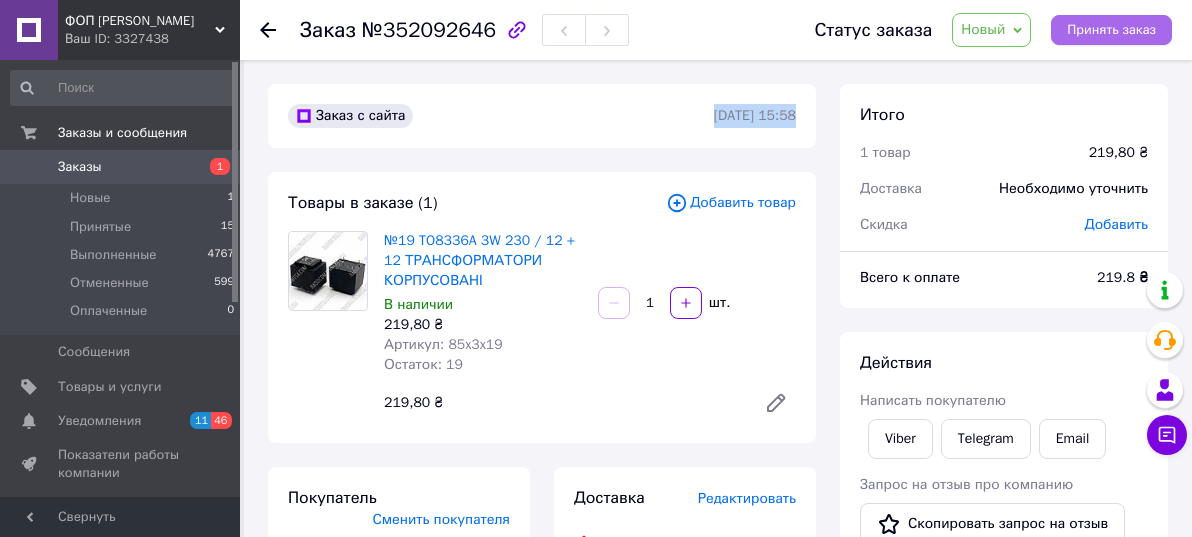 click on "Принять заказ" at bounding box center [1111, 30] 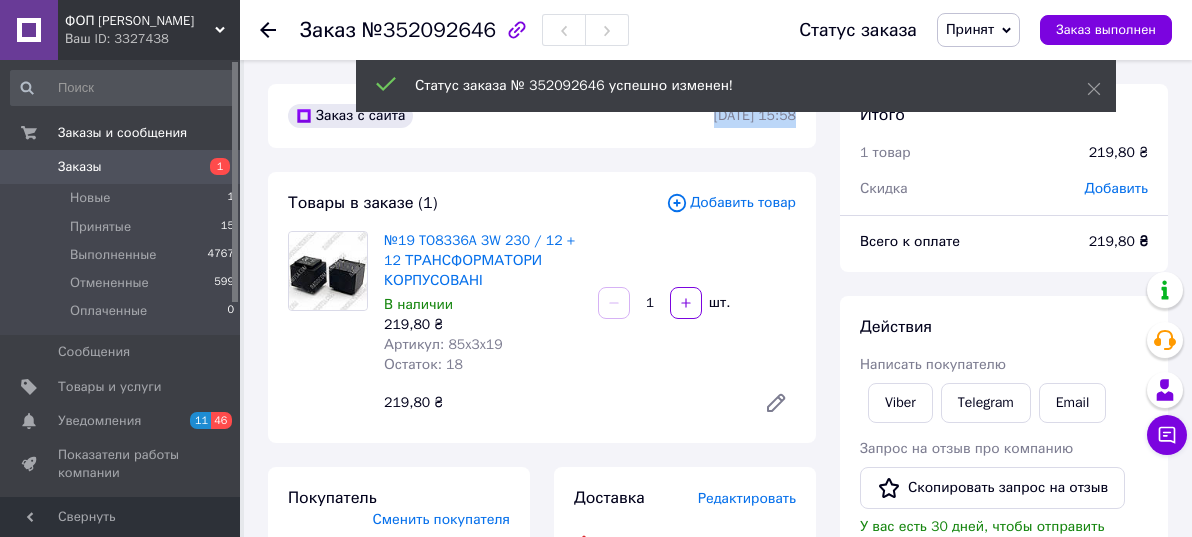 type 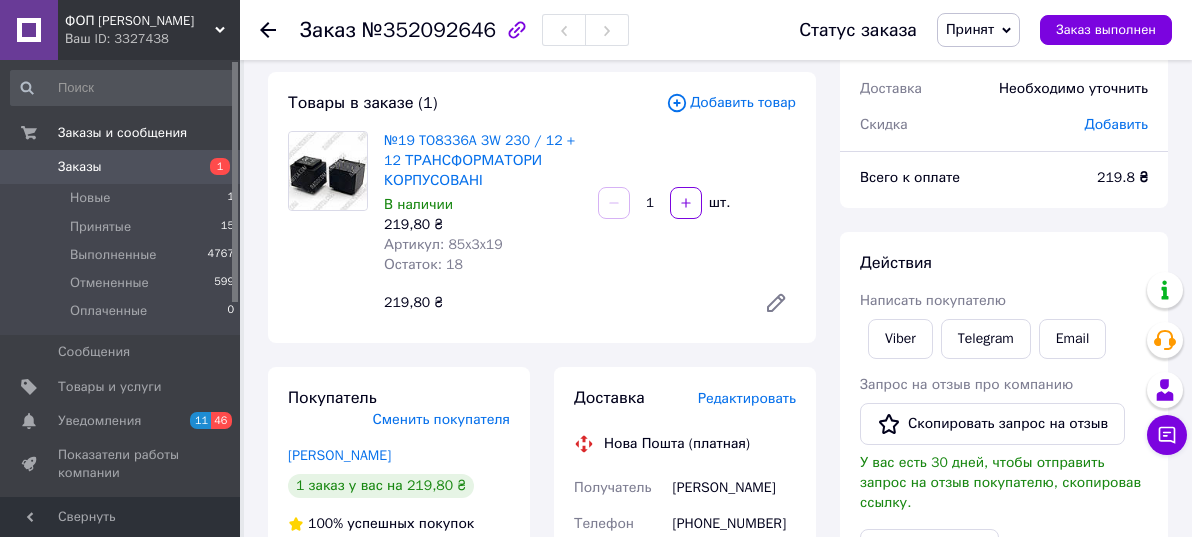 scroll, scrollTop: 300, scrollLeft: 0, axis: vertical 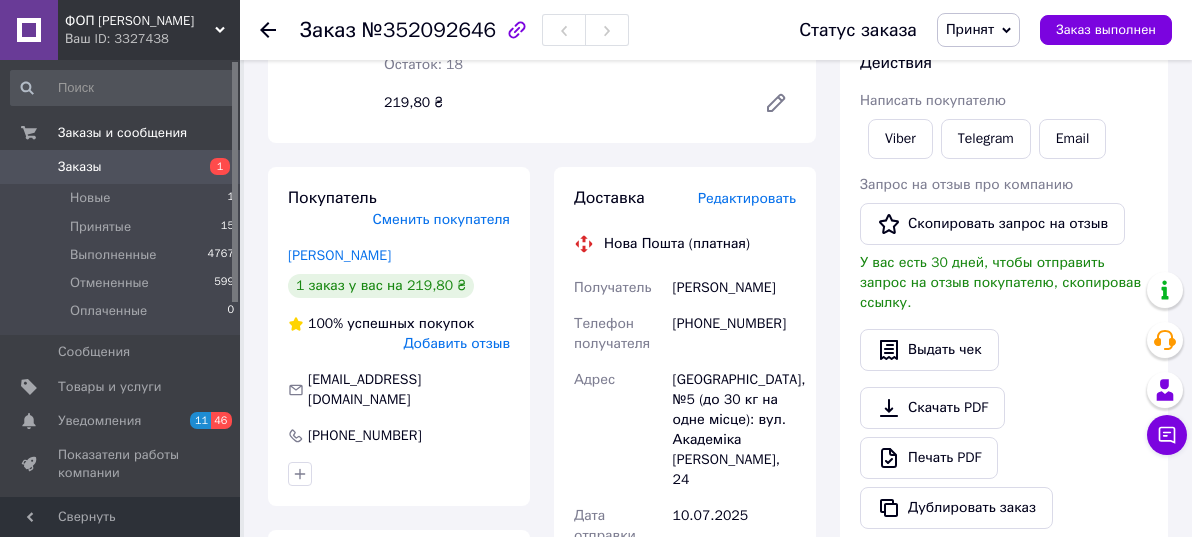 click on "Васильев Сергей" at bounding box center [734, 288] 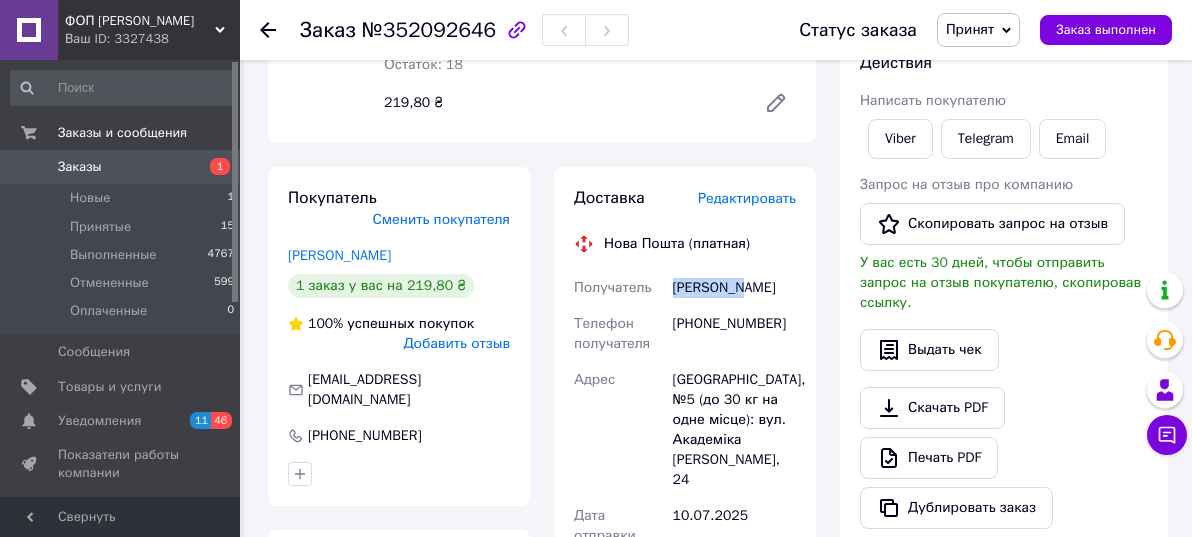 click on "Васильев Сергей" at bounding box center [734, 288] 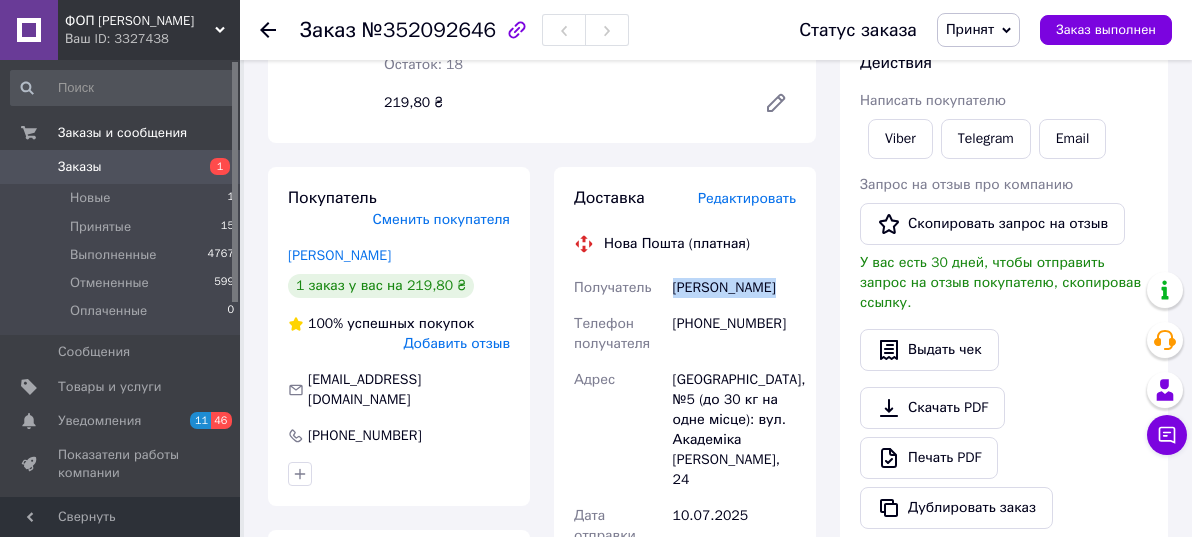click on "Васильев Сергей" at bounding box center [734, 288] 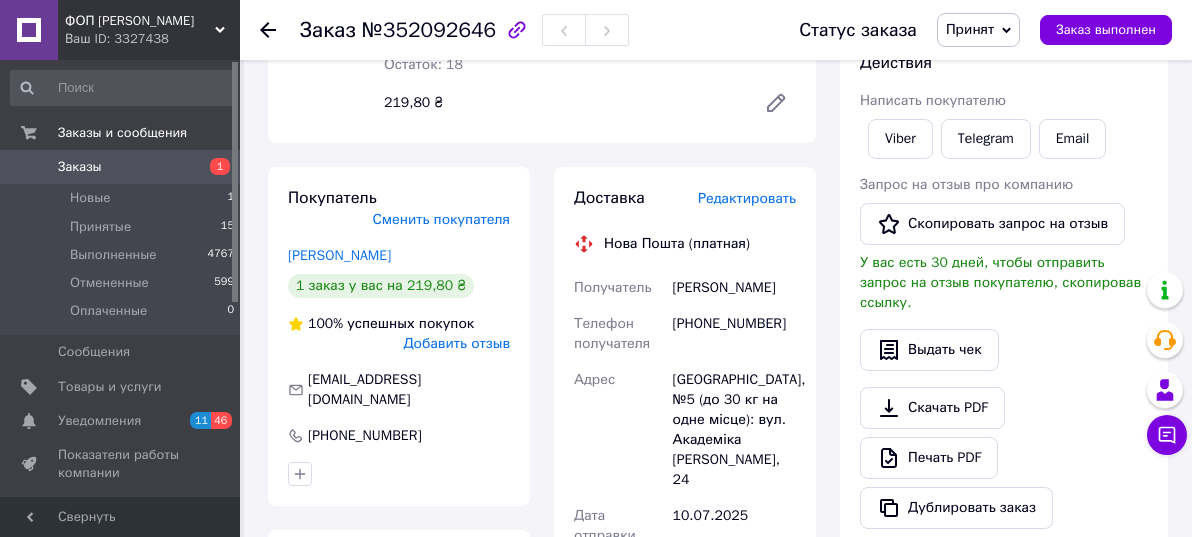 click on "Васильев Сергей" at bounding box center [734, 288] 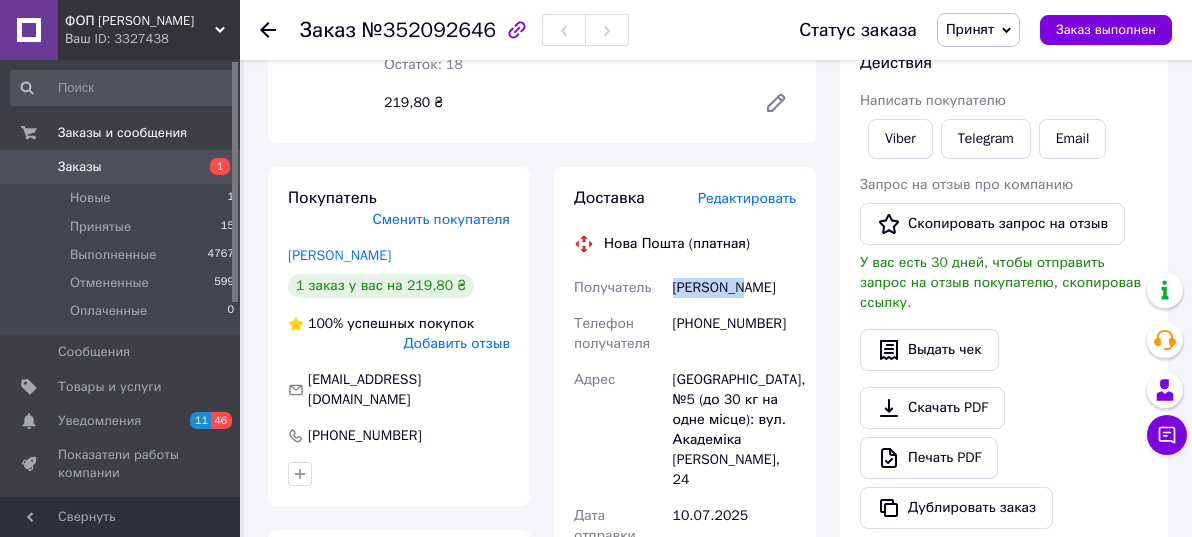 click on "Васильев Сергей" at bounding box center (734, 288) 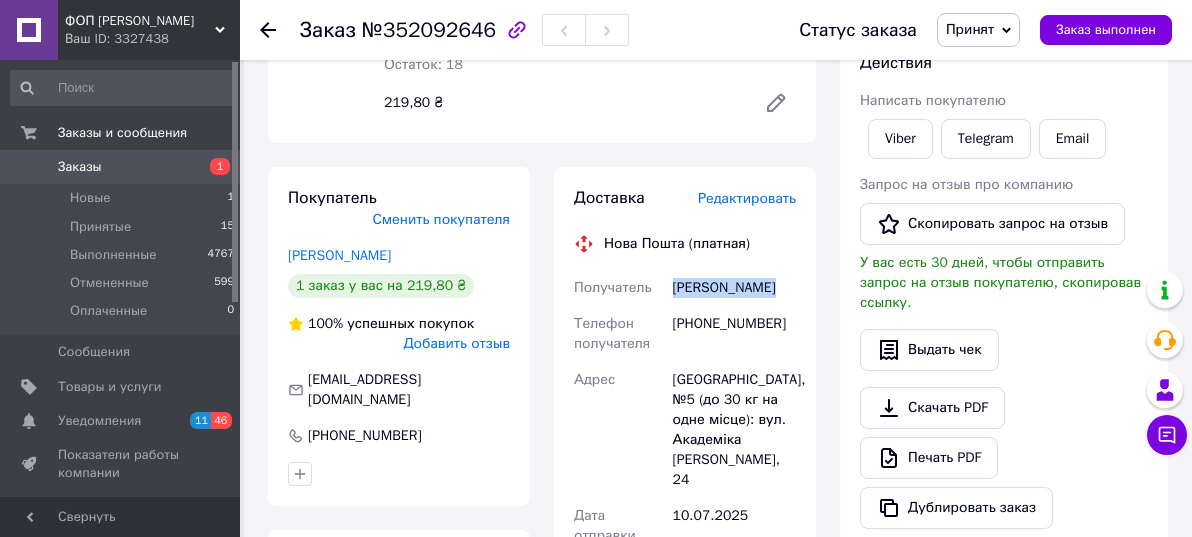 click on "Васильев Сергей" at bounding box center [734, 288] 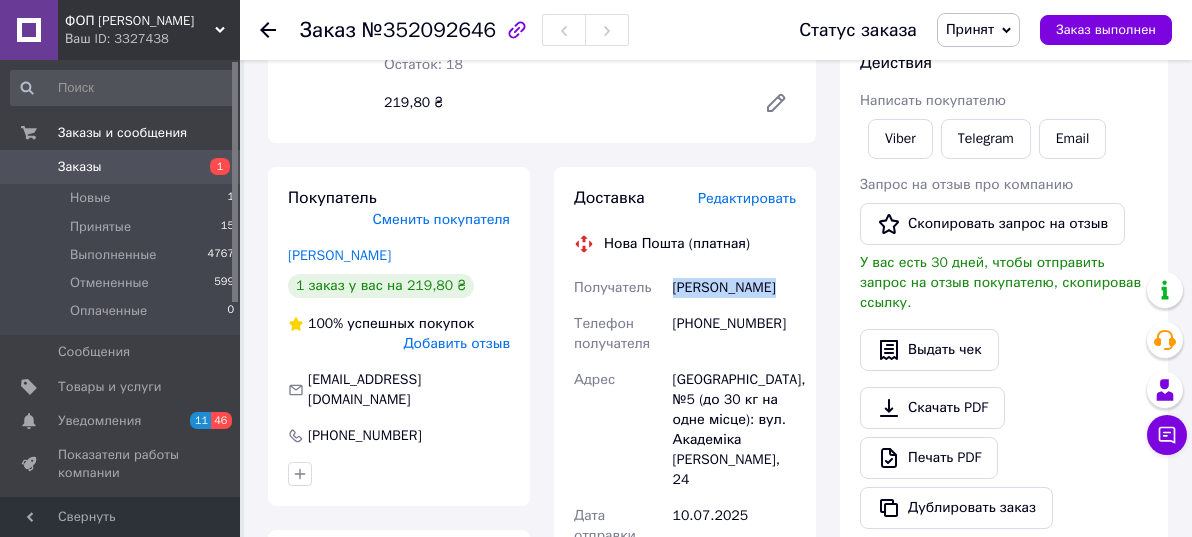 copy on "Васильев Сергей" 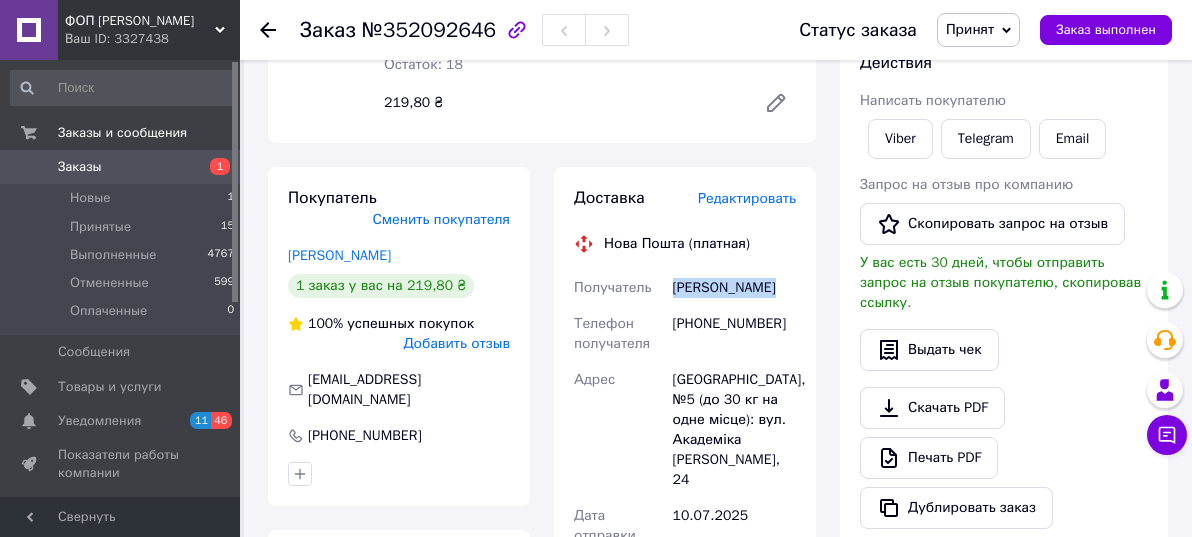 scroll, scrollTop: 500, scrollLeft: 0, axis: vertical 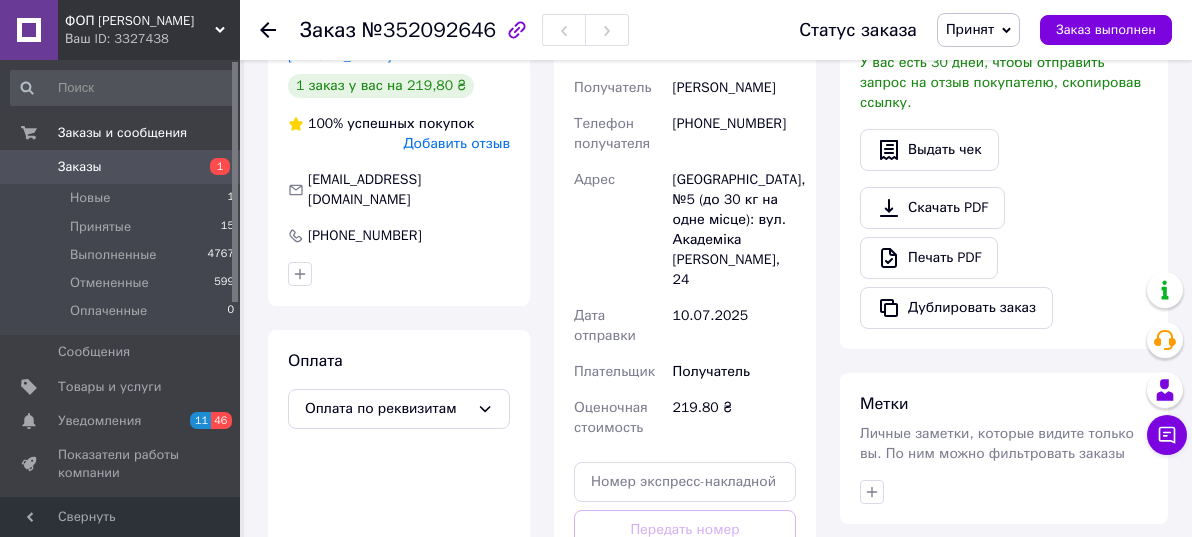 click on "Действия Написать покупателю Viber Telegram Email Запрос на отзыв про компанию   Скопировать запрос на отзыв У вас есть 30 дней, чтобы отправить запрос на отзыв покупателю, скопировав ссылку.   Выдать чек   Скачать PDF   Печать PDF   Дублировать заказ" at bounding box center (1004, 90) 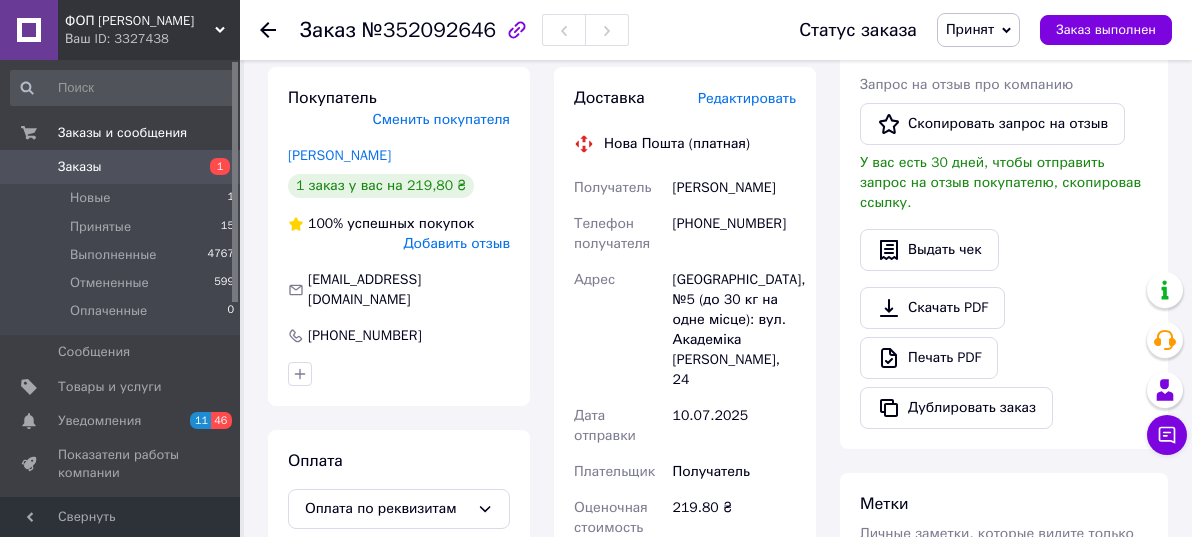 click on "Действия Написать покупателю Viber Telegram Email Запрос на отзыв про компанию   Скопировать запрос на отзыв У вас есть 30 дней, чтобы отправить запрос на отзыв покупателю, скопировав ссылку.   Выдать чек   Скачать PDF   Печать PDF   Дублировать заказ" at bounding box center [1004, 190] 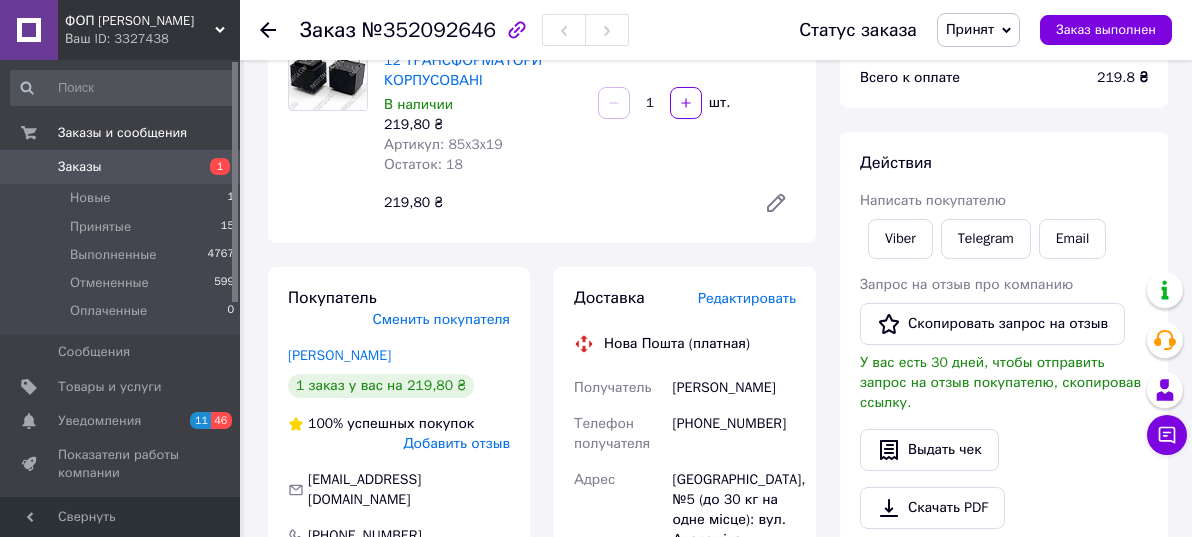 scroll, scrollTop: 0, scrollLeft: 0, axis: both 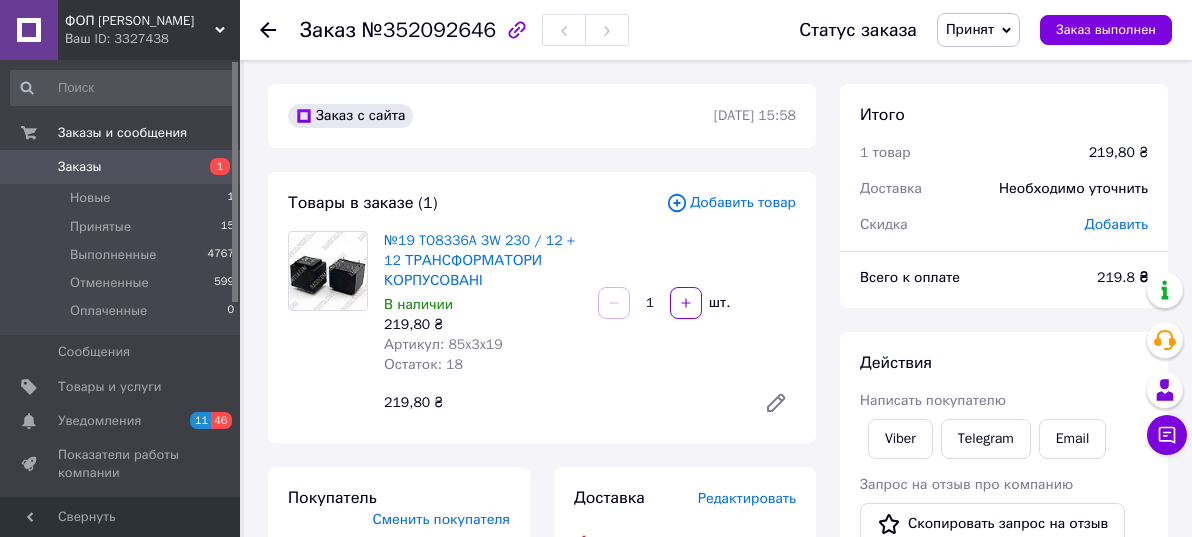 click on "Заказы" at bounding box center [80, 167] 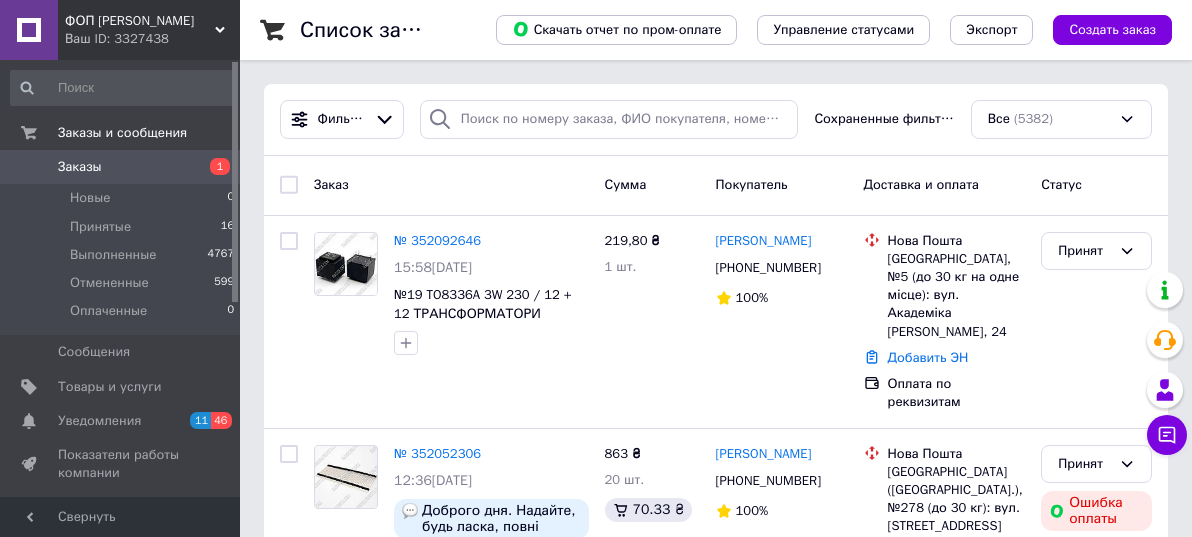 click on "Список заказов   Скачать отчет по пром-оплате Управление статусами Экспорт Создать заказ Фильтры Сохраненные фильтры: Все (5382) Заказ Сумма Покупатель Доставка и оплата Статус № 352092646 15:58, 10.07.2025 №19 TO8336A 3W 230 / 12 + 12 ТРАНСФОРМАТОРИ КОРПУСОВАНІ 219,80 ₴ 1 шт. Сергей Васильев +380967608359 100% Нова Пошта Одеса, №5 (до 30 кг на одне місце): вул. Академіка Філатова, 24 Добавить ЭН Оплата по реквизитам Принят № 352052306 12:36, 10.07.2025 Доброго дня. Надайте, будь ласка, повні реквізити iban для оплати. Якщо зручно, реквізити можна надіслати на viber (097)972-77-97, або зручним для вас способом. 863 ₴ 20 шт. 1" at bounding box center [716, 11388] 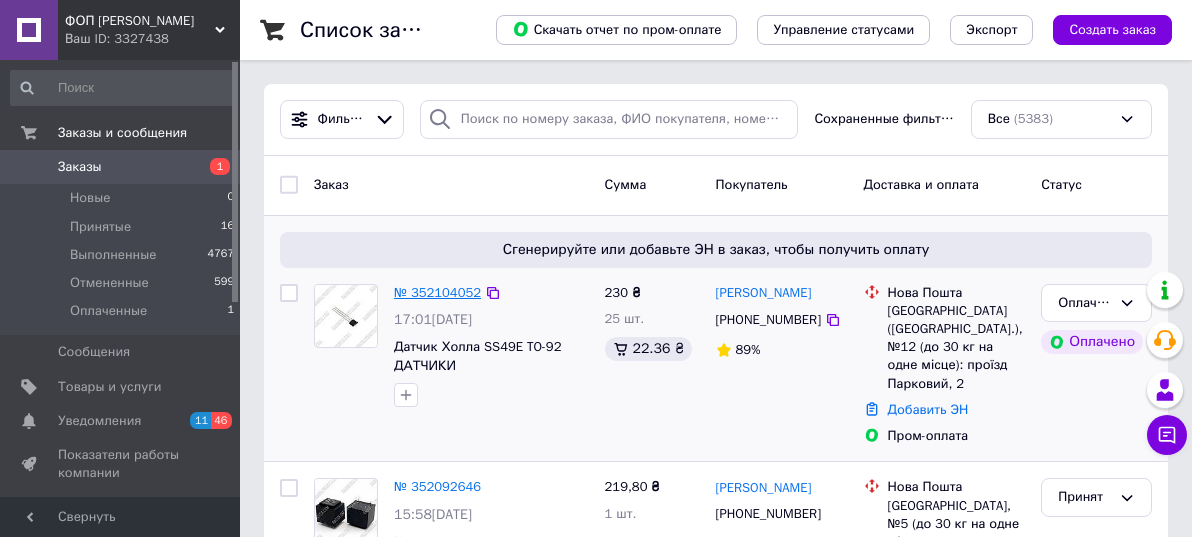 click on "№ 352104052" at bounding box center [437, 292] 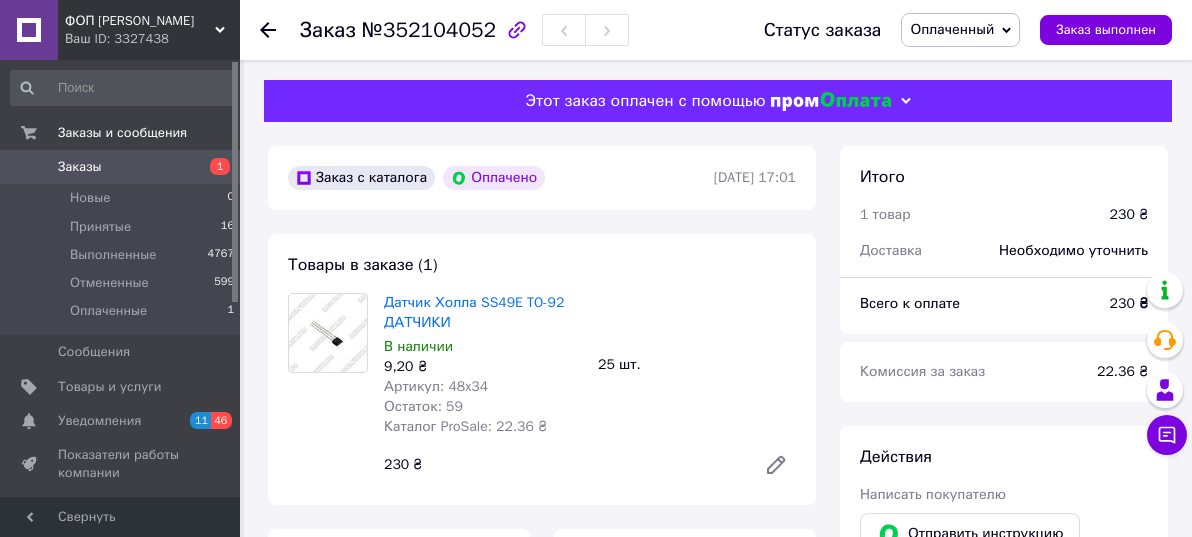 click on "10.07.2025 | 17:01" at bounding box center (755, 177) 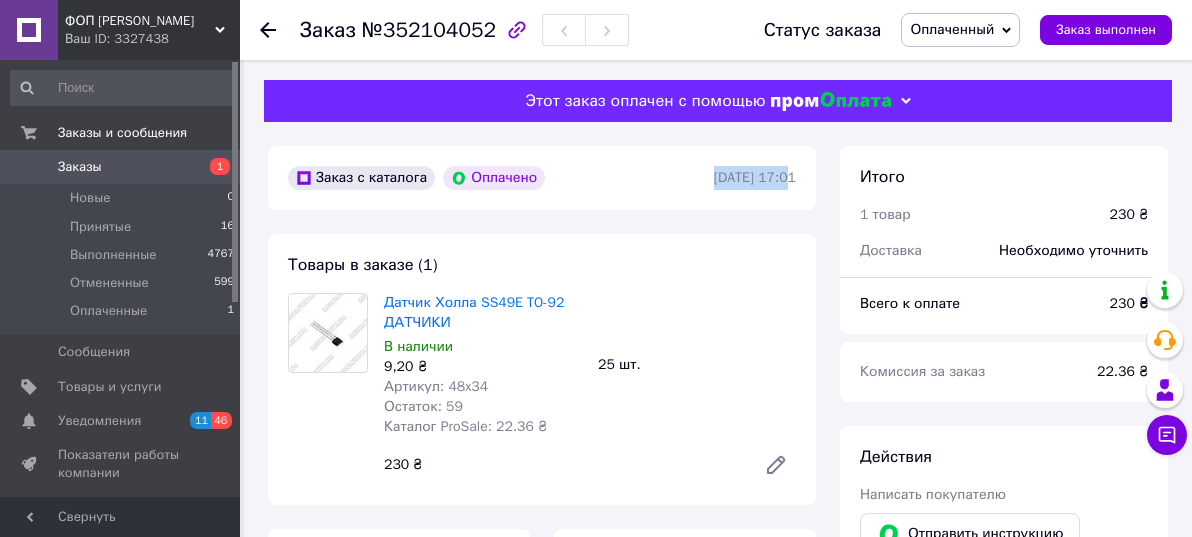 click on "10.07.2025 | 17:01" at bounding box center (755, 177) 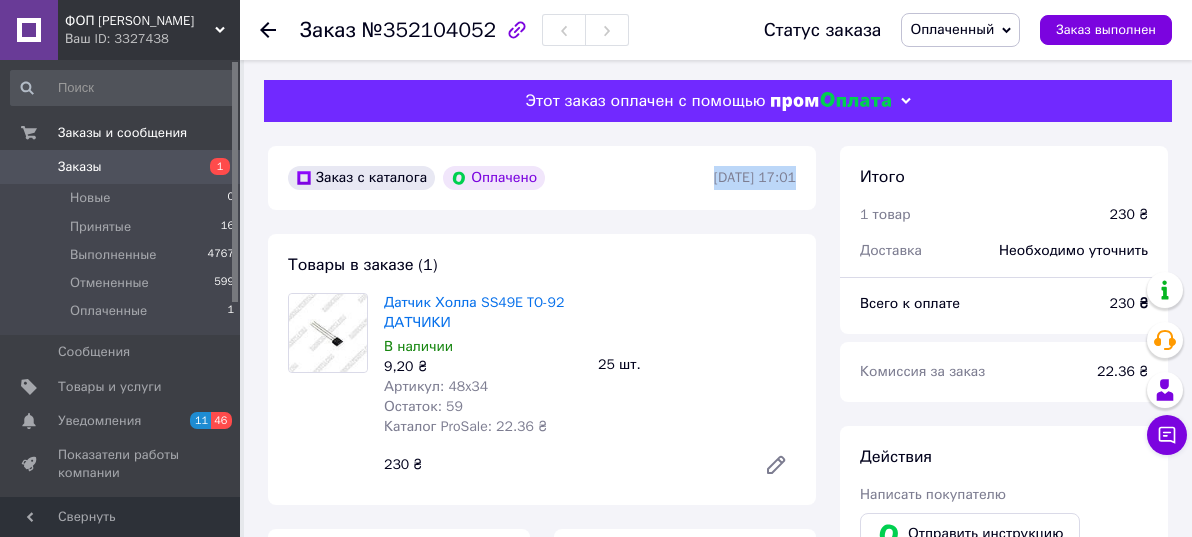 click on "10.07.2025 | 17:01" at bounding box center (755, 177) 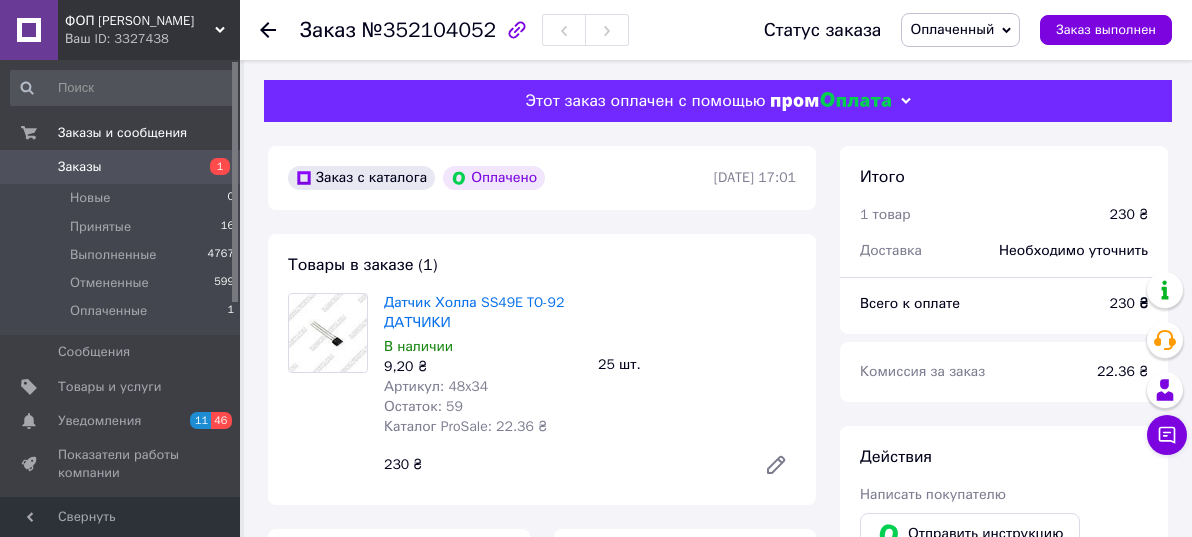 click on "10.07.2025 | 17:01" at bounding box center (755, 177) 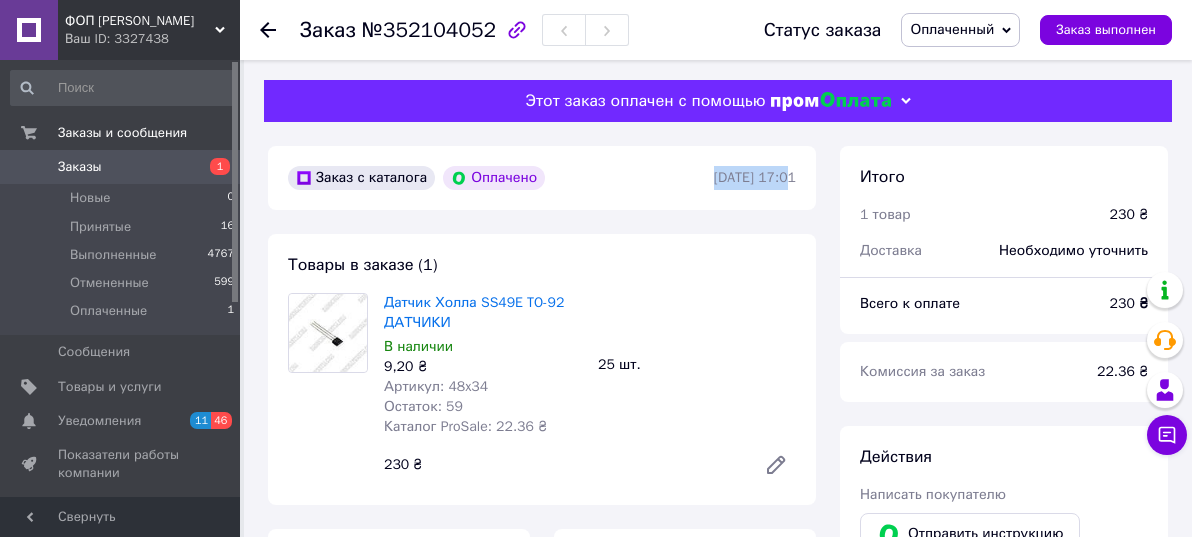 click on "10.07.2025 | 17:01" at bounding box center [755, 177] 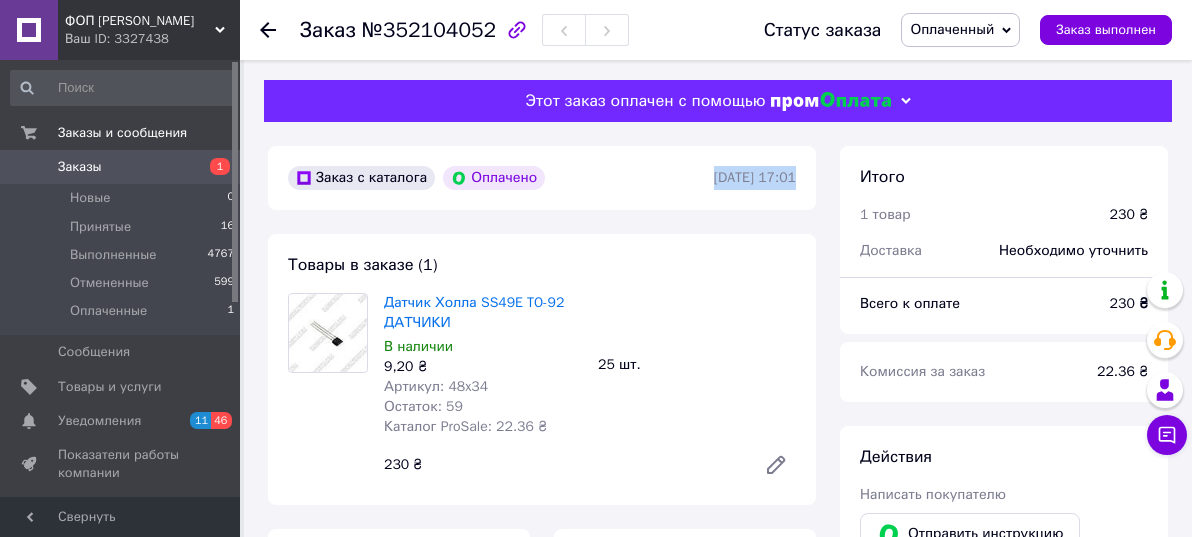 click on "10.07.2025 | 17:01" at bounding box center [755, 177] 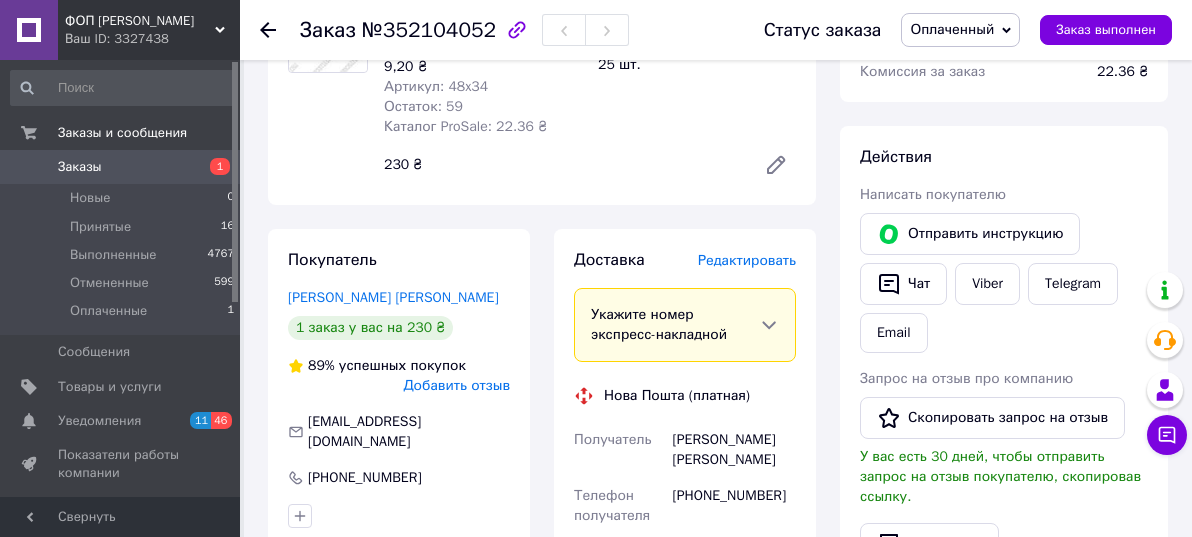 scroll, scrollTop: 400, scrollLeft: 0, axis: vertical 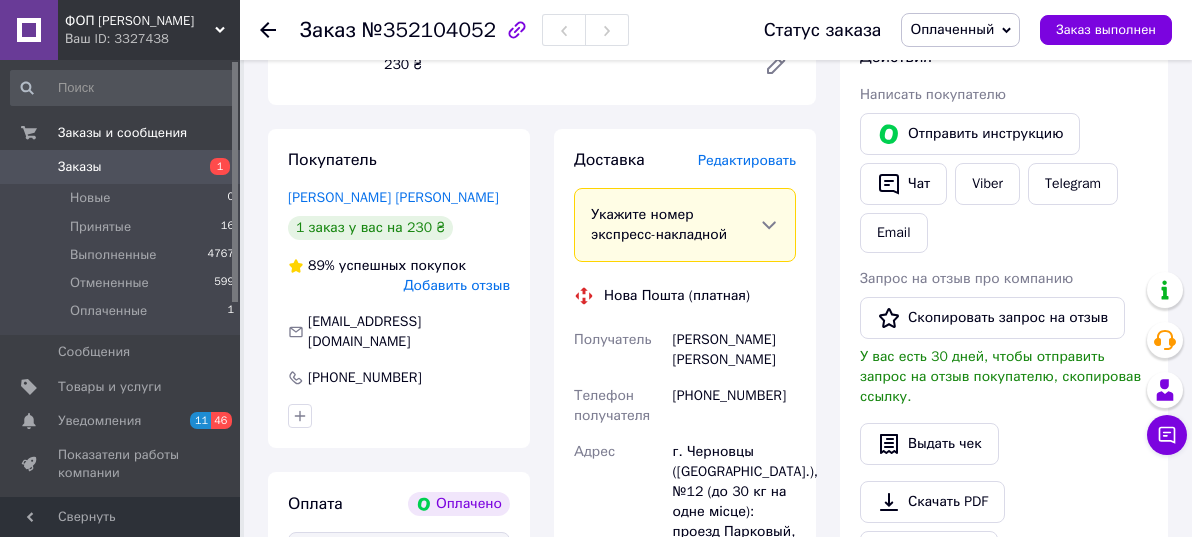 click on "Пурикін Алексей" at bounding box center (734, 350) 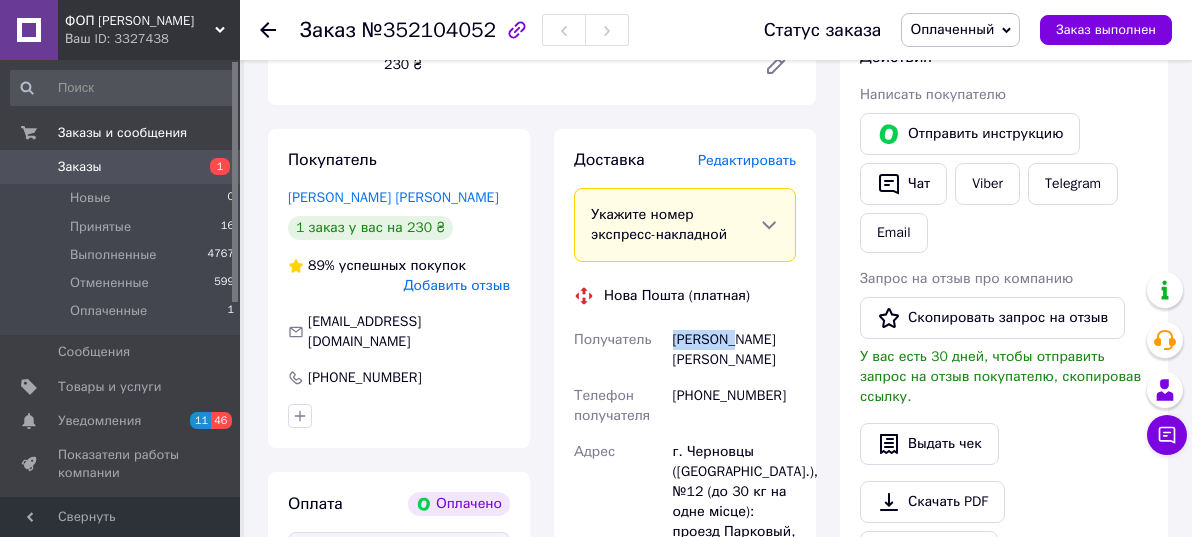 click on "Пурикін Алексей" at bounding box center (734, 350) 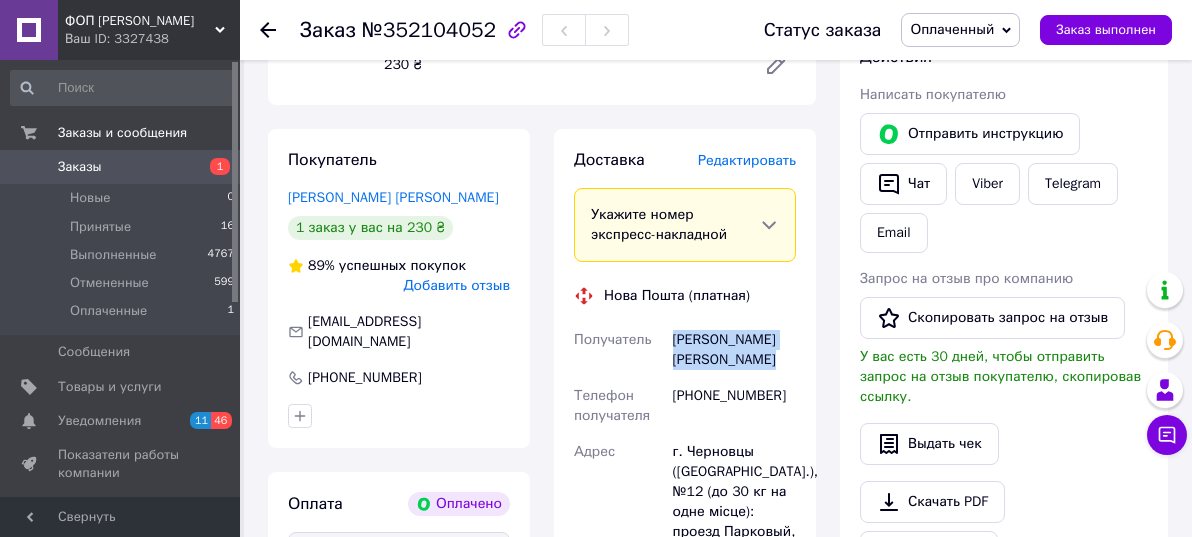 click on "Пурикін Алексей" at bounding box center [734, 350] 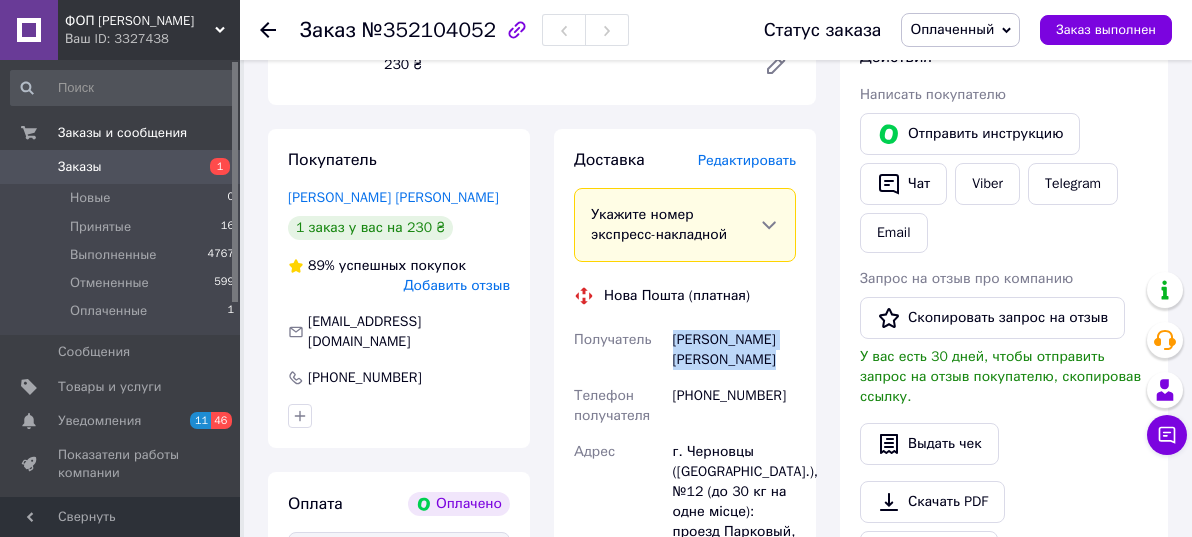 copy on "Пурикін Алексей" 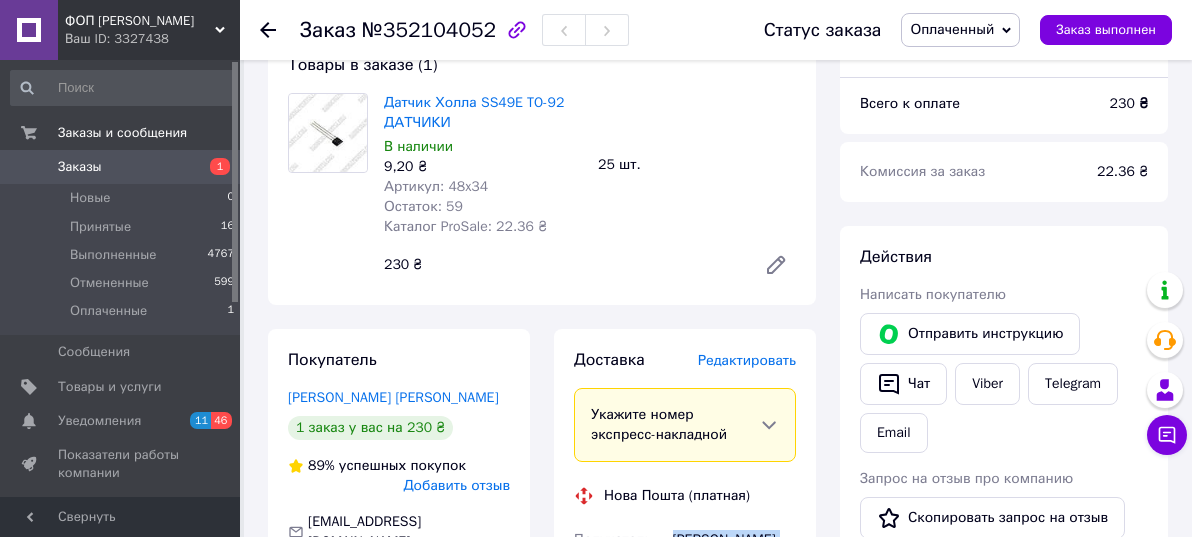 scroll, scrollTop: 0, scrollLeft: 0, axis: both 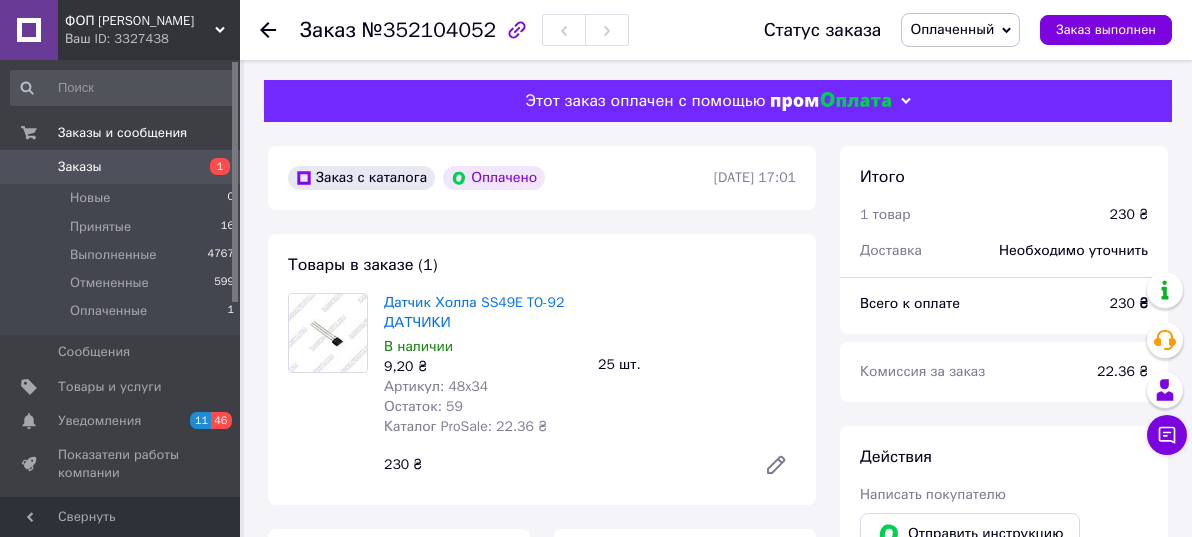 click on "Итого 1 товар 230 ₴ Доставка Необходимо уточнить Всего к оплате 230 ₴ Комиссия за заказ 22.36 ₴ Действия Написать покупателю   Отправить инструкцию   Чат Viber Telegram Email Запрос на отзыв про компанию   Скопировать запрос на отзыв У вас есть 30 дней, чтобы отправить запрос на отзыв покупателю, скопировав ссылку.   Выдать чек   Скачать PDF   Печать PDF   Вернуть деньги покупателю Метки Личные заметки, которые видите только вы. По ним можно фильтровать заказы Примечания Осталось 300 символов Очистить Сохранить" at bounding box center [1004, 858] 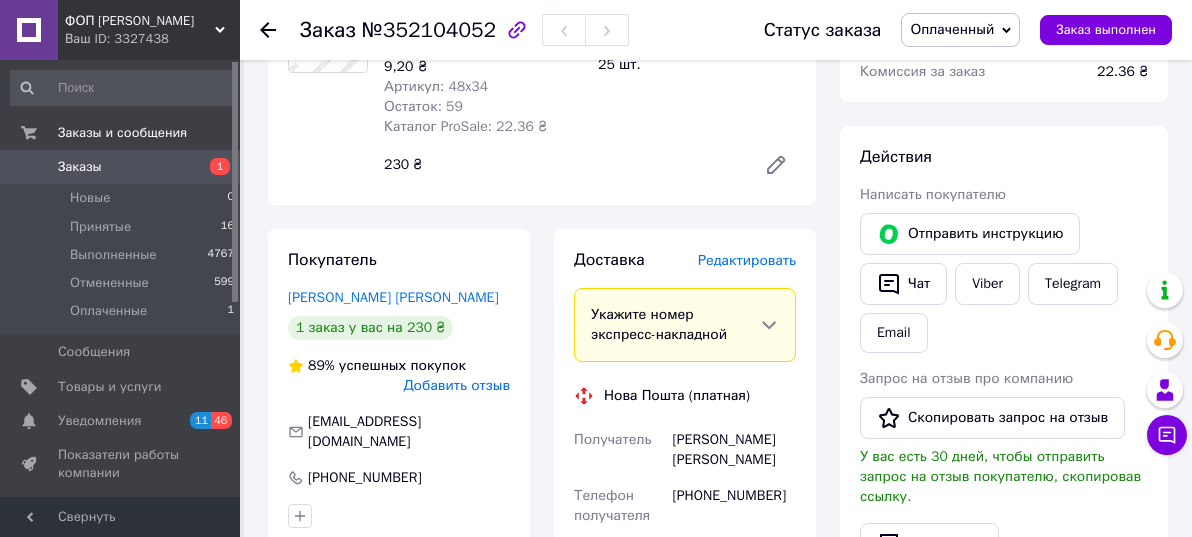 scroll, scrollTop: 400, scrollLeft: 0, axis: vertical 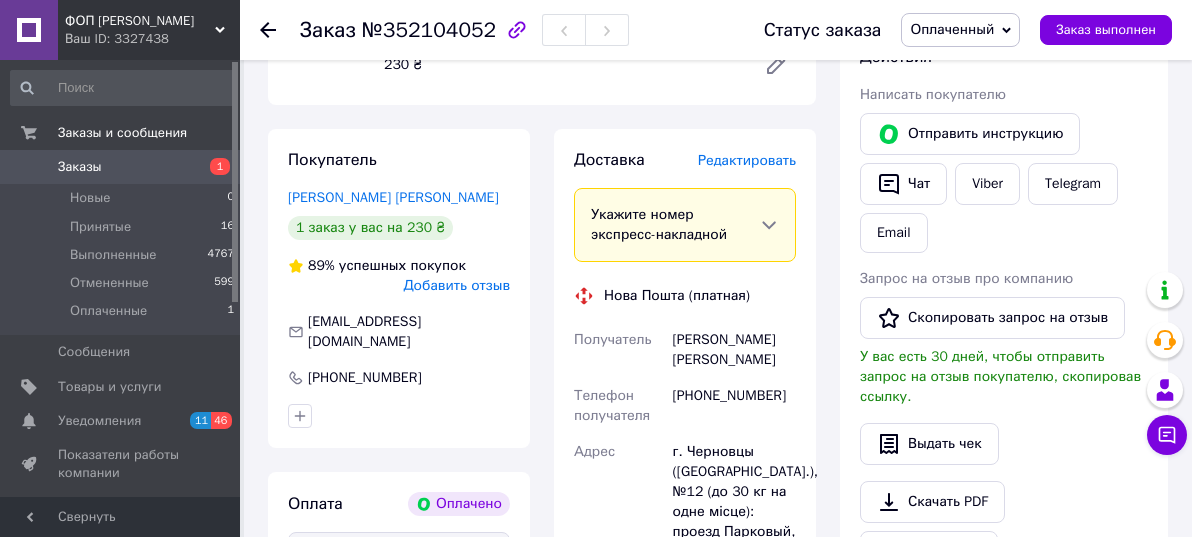 click on "Пурикін Алексей" at bounding box center (734, 350) 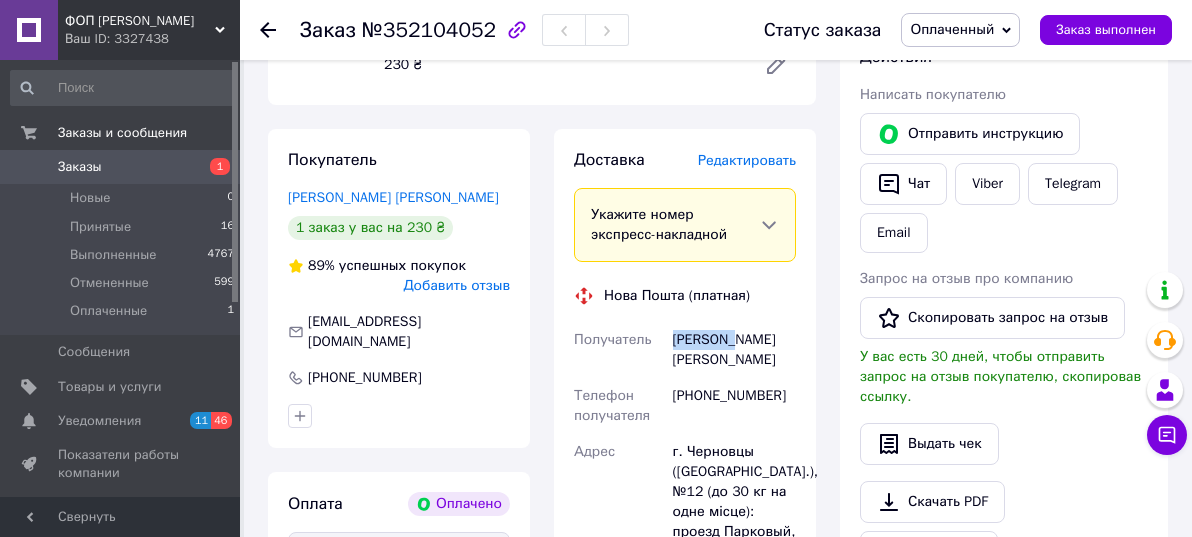 click on "Пурикін Алексей" at bounding box center [734, 350] 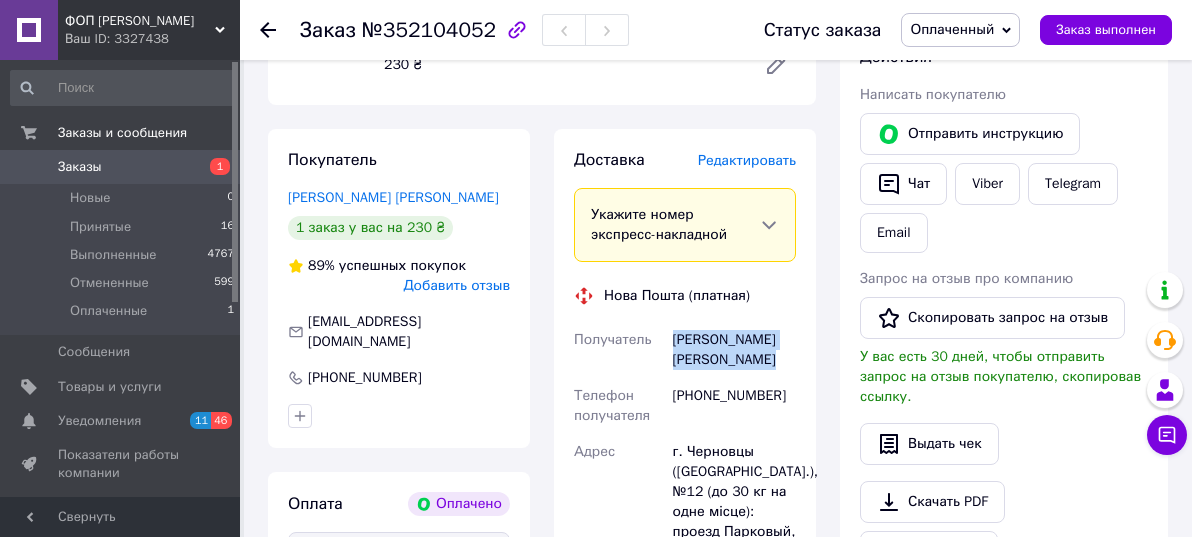 click on "Пурикін Алексей" at bounding box center [734, 350] 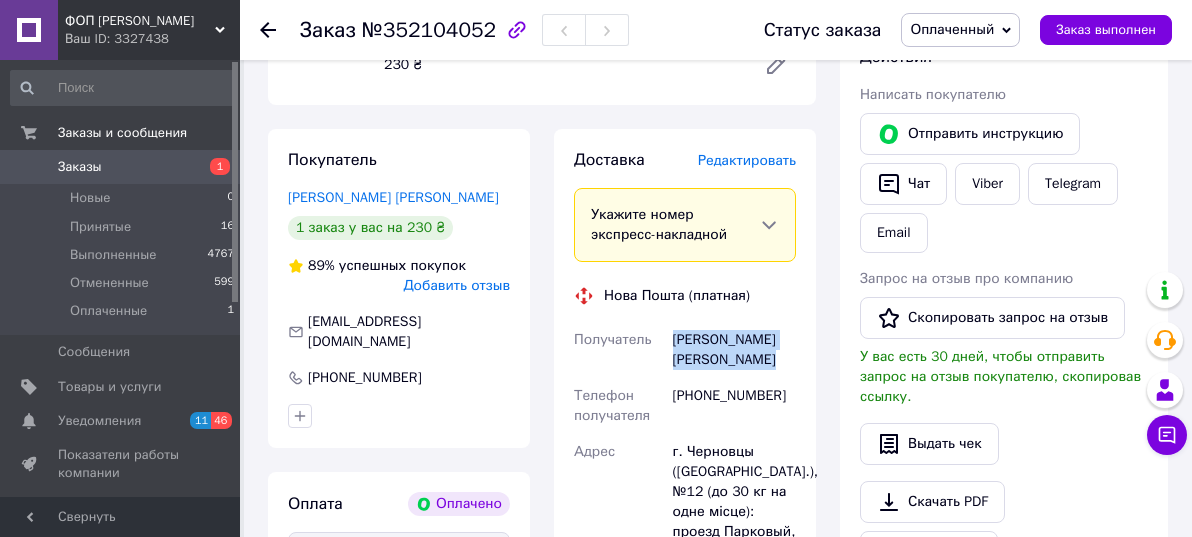 copy on "Пурикін Алексей" 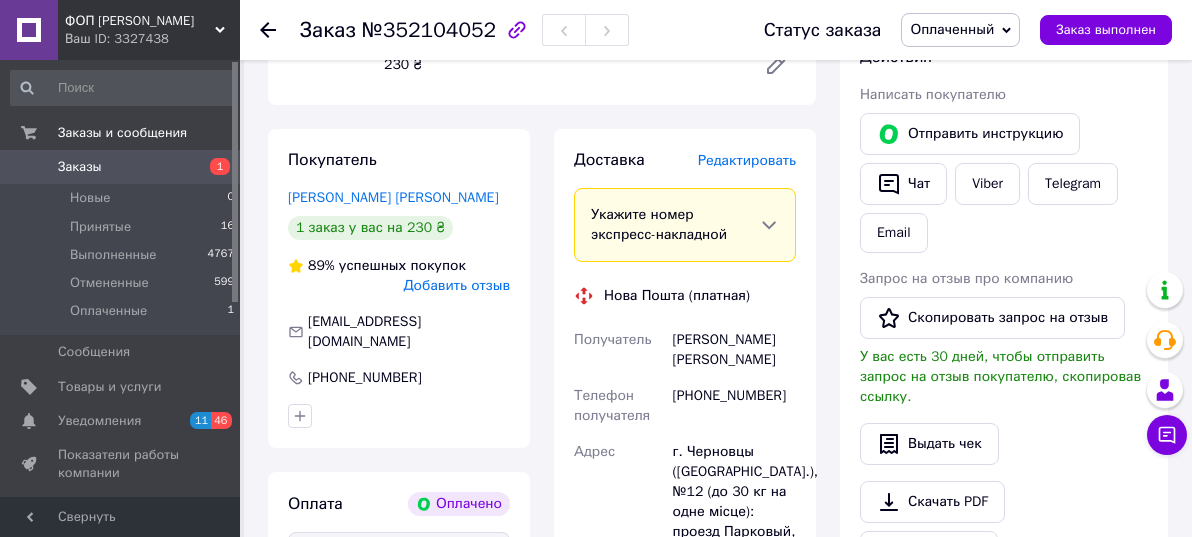 click on "Действия Написать покупателю   Отправить инструкцию   Чат Viber Telegram Email Запрос на отзыв про компанию   Скопировать запрос на отзыв У вас есть 30 дней, чтобы отправить запрос на отзыв покупателю, скопировав ссылку.   Выдать чек   Скачать PDF   Печать PDF   Вернуть деньги покупателю" at bounding box center (1004, 338) 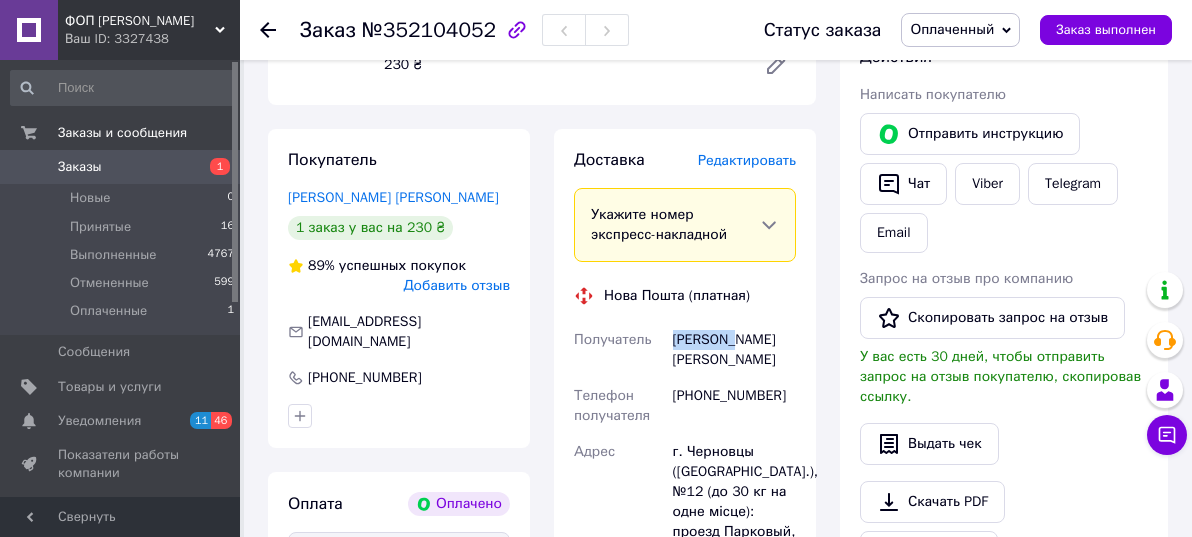click on "Пурикін Алексей" at bounding box center [734, 350] 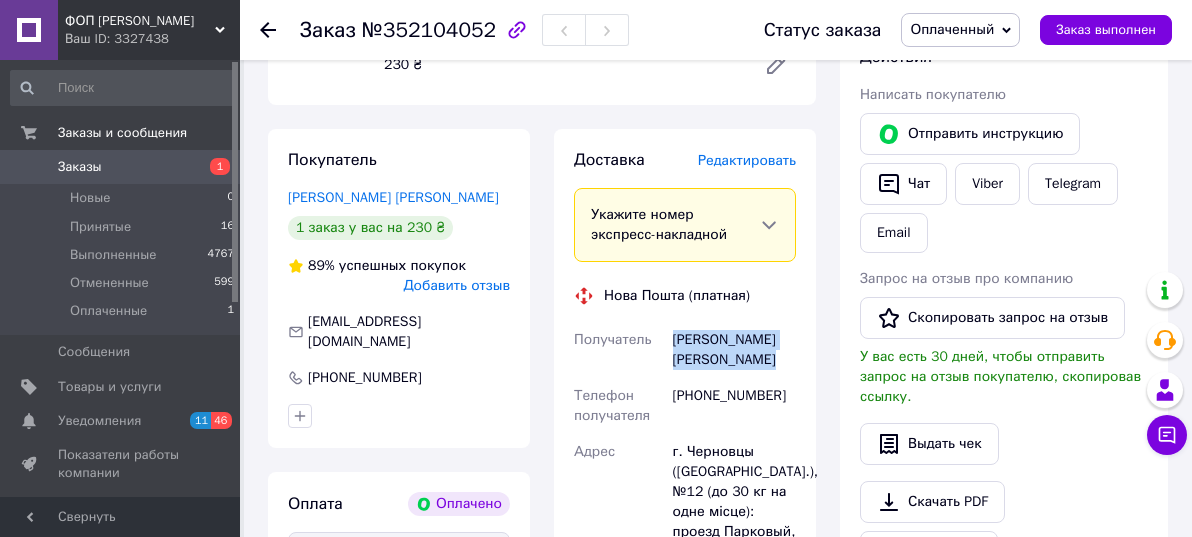 click on "Пурикін Алексей" at bounding box center (734, 350) 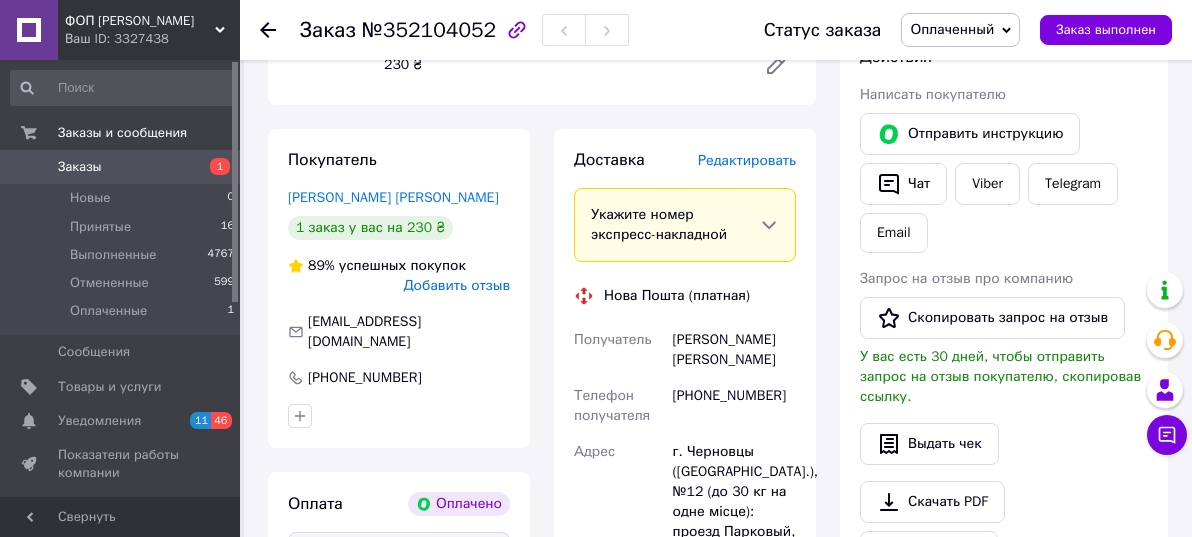 click on "Отправить инструкцию   Чат Viber Telegram Email" at bounding box center [1004, 183] 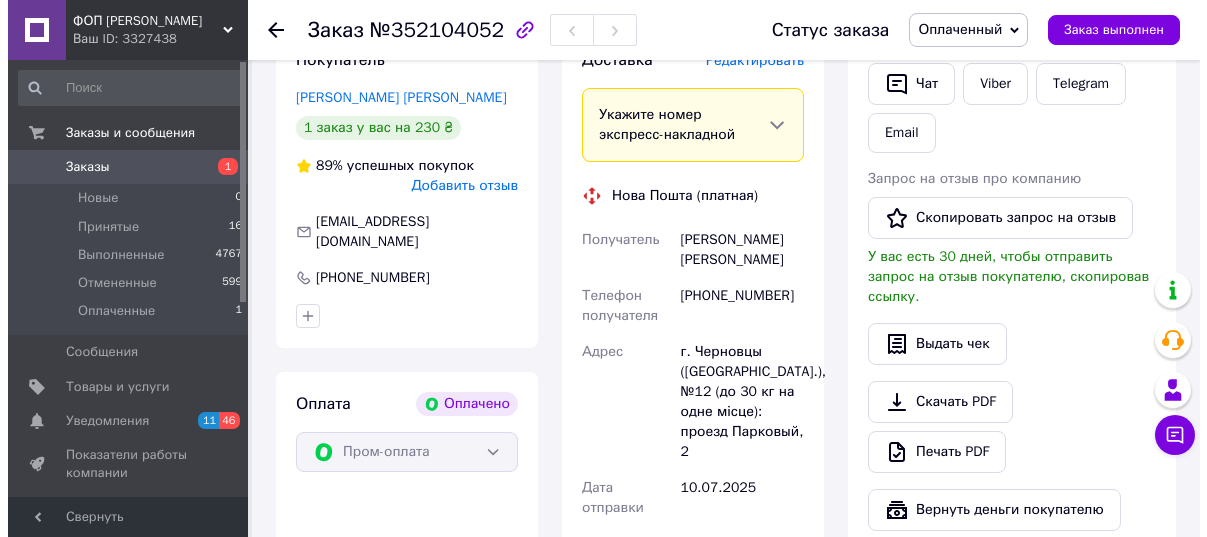 scroll, scrollTop: 300, scrollLeft: 0, axis: vertical 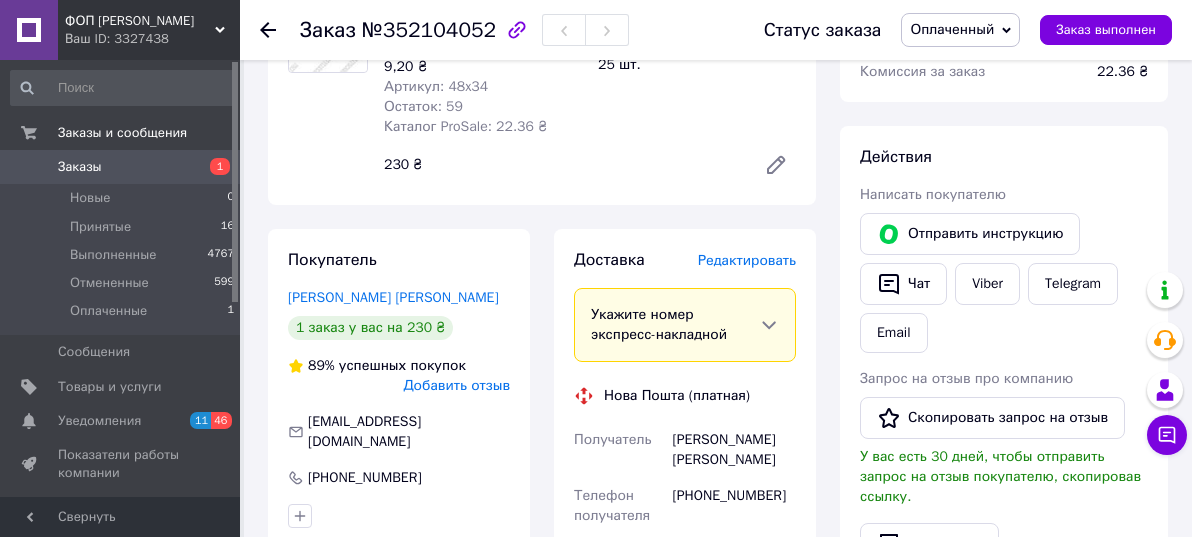 click on "Редактировать" at bounding box center (747, 260) 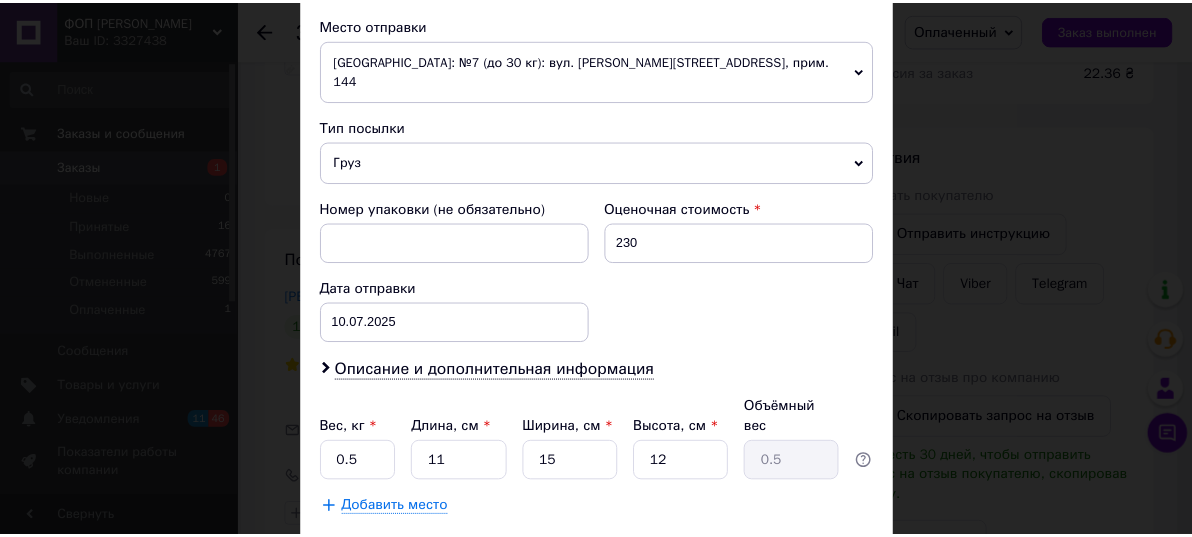 scroll, scrollTop: 791, scrollLeft: 0, axis: vertical 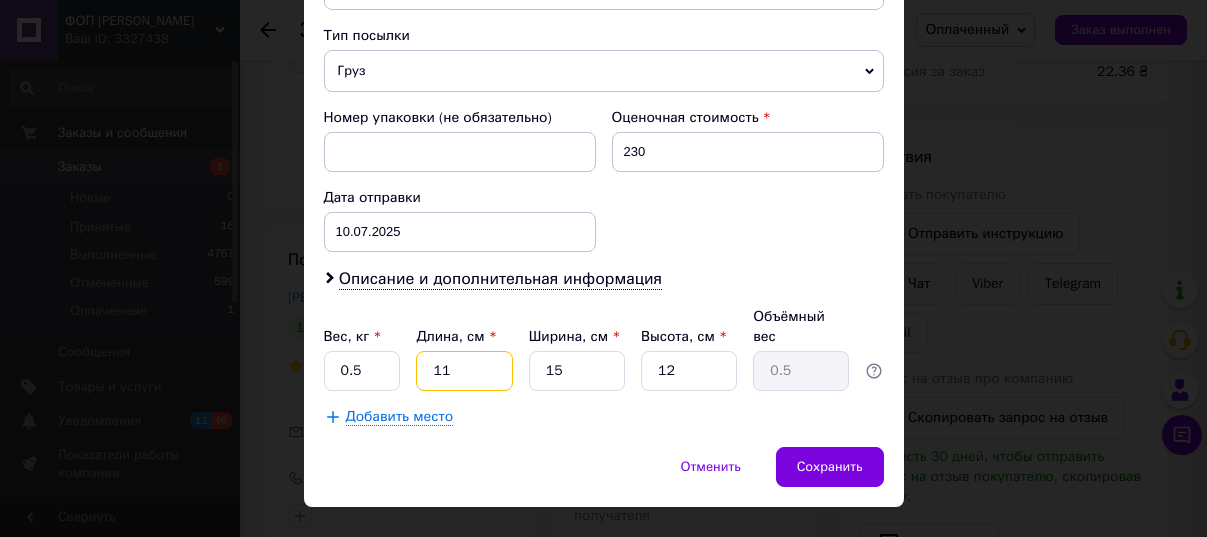 click on "11" at bounding box center [464, 371] 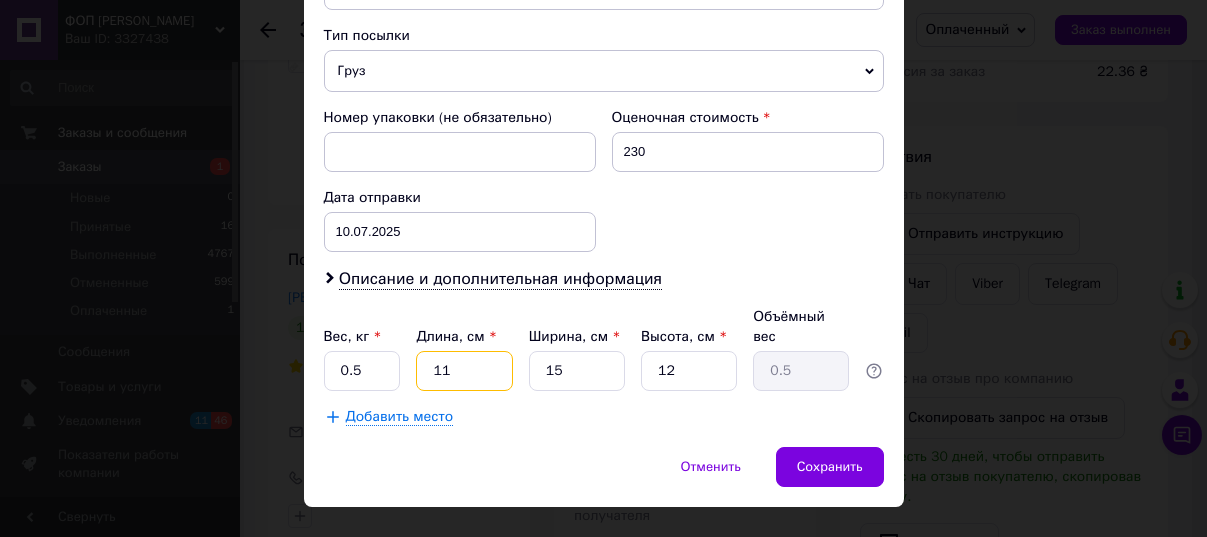 type on "1" 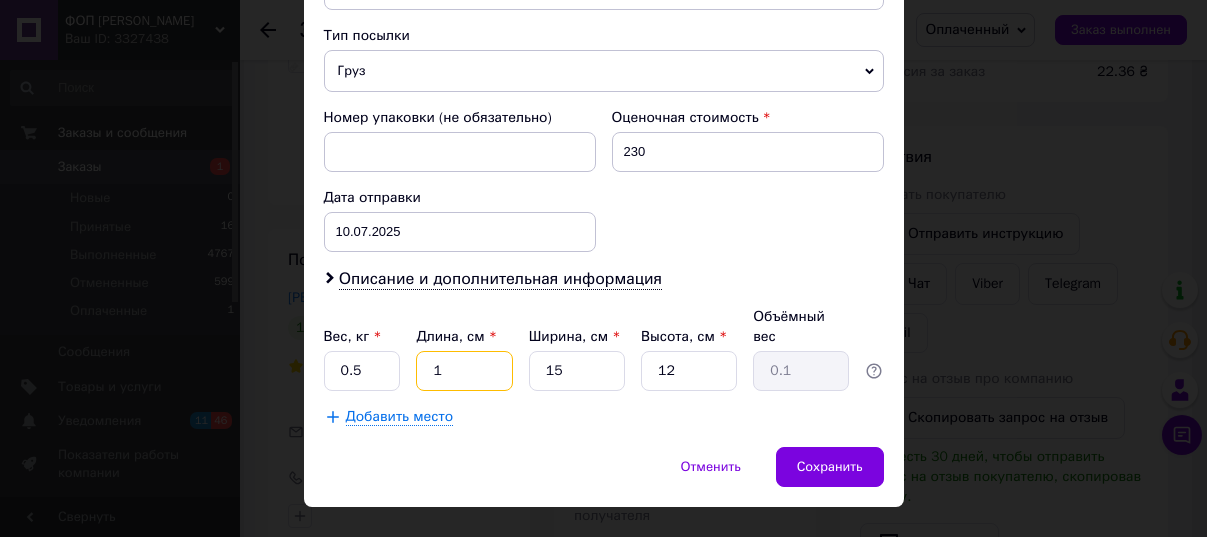 type on "11" 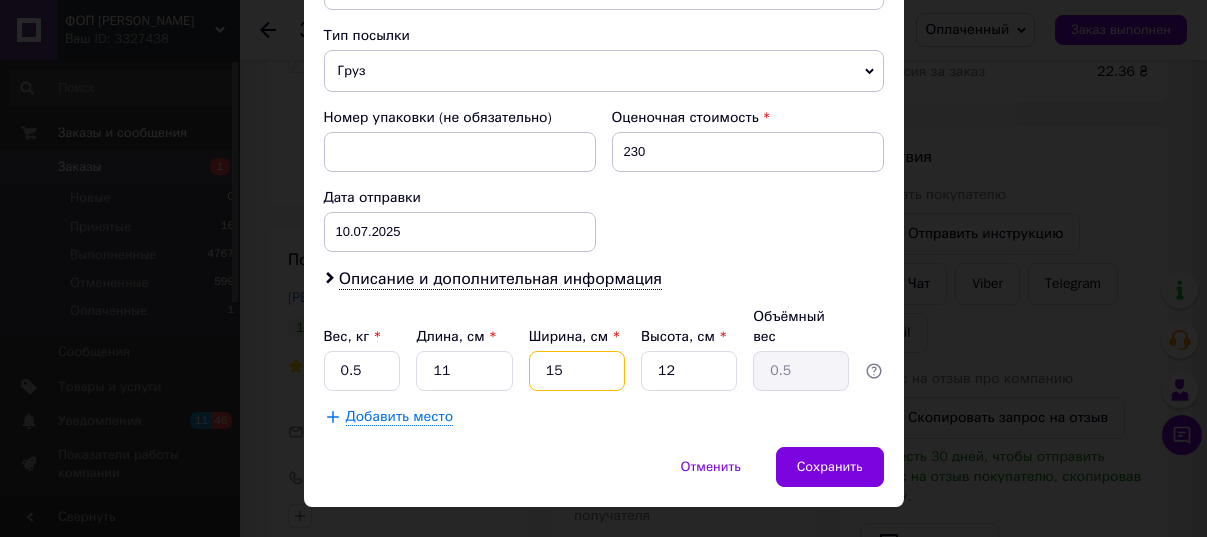 drag, startPoint x: 544, startPoint y: 325, endPoint x: 613, endPoint y: 333, distance: 69.46222 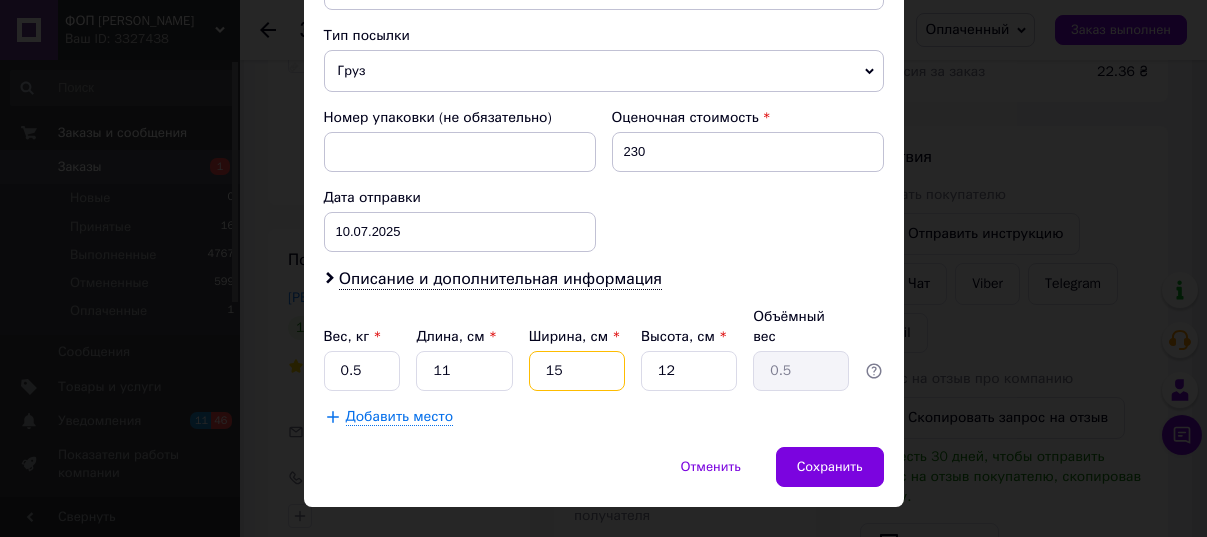 type on "5" 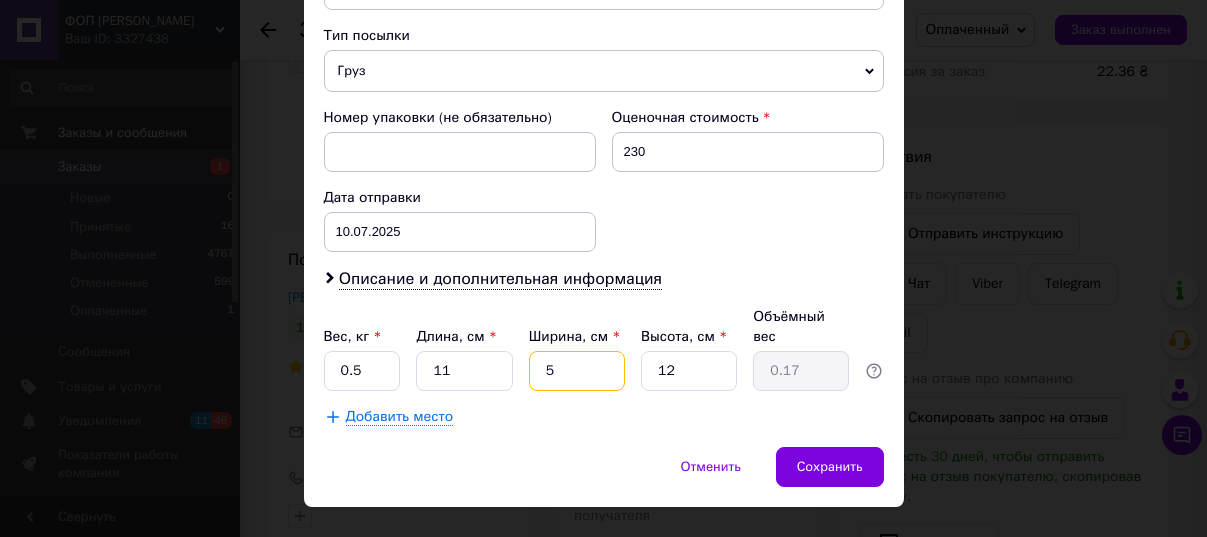 type on "5" 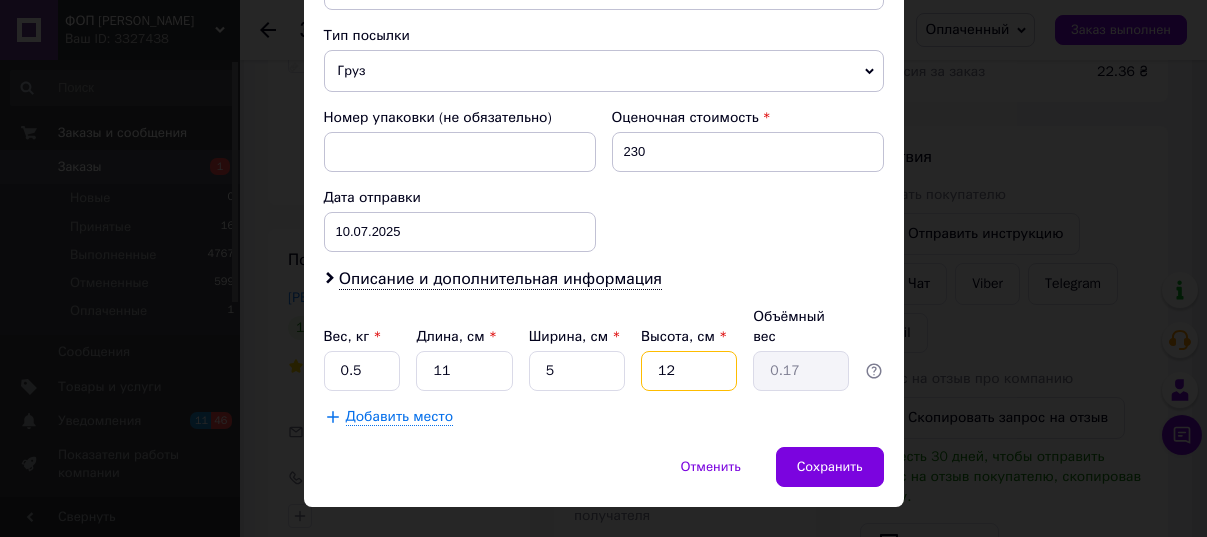 drag, startPoint x: 687, startPoint y: 321, endPoint x: 631, endPoint y: 324, distance: 56.0803 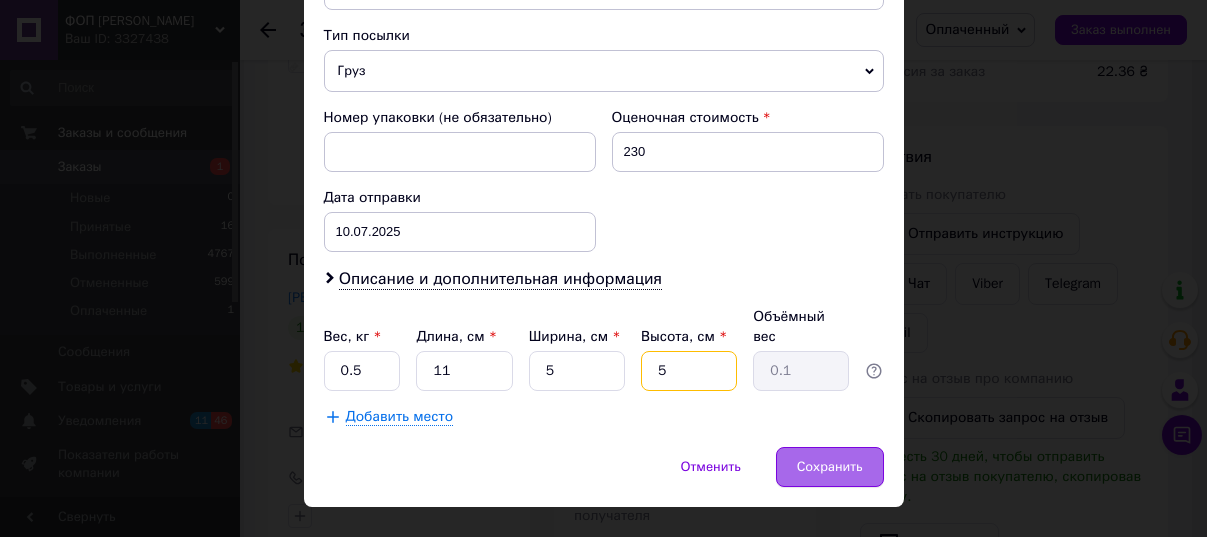 type on "5" 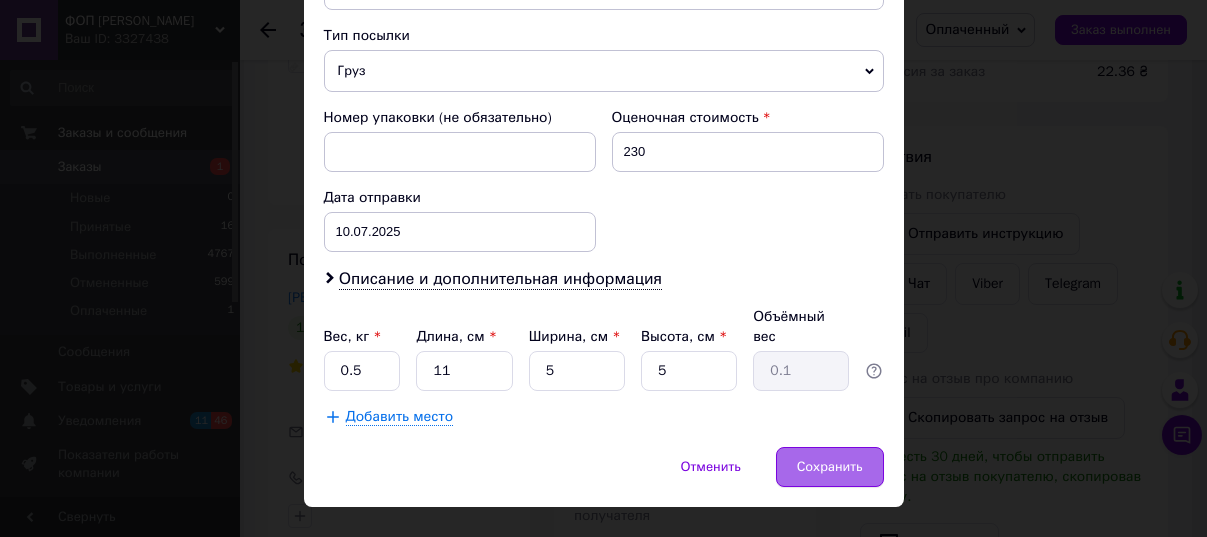 click on "Сохранить" at bounding box center (830, 467) 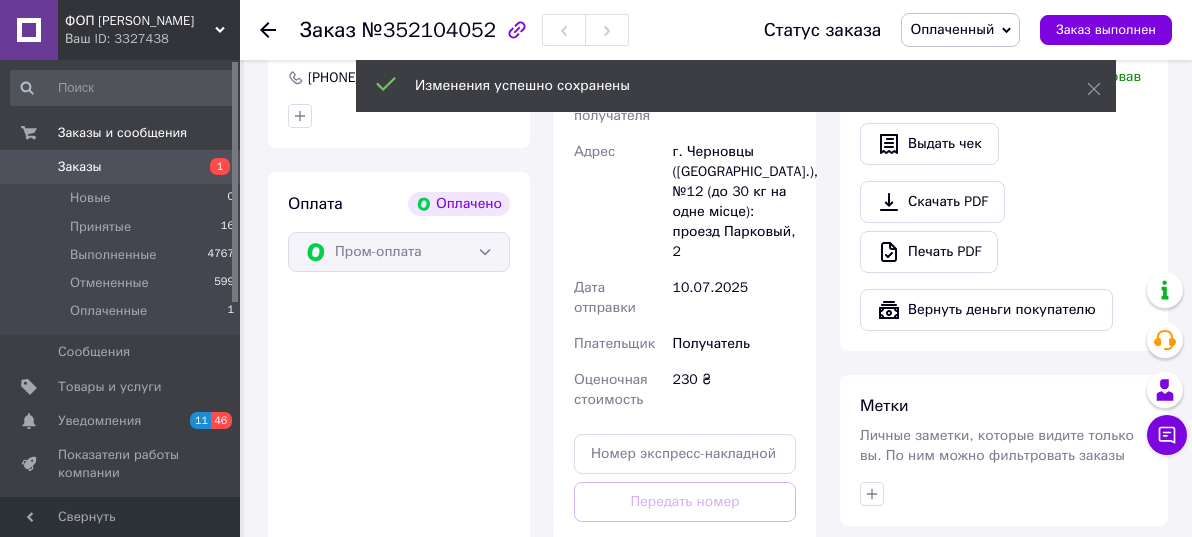 scroll, scrollTop: 900, scrollLeft: 0, axis: vertical 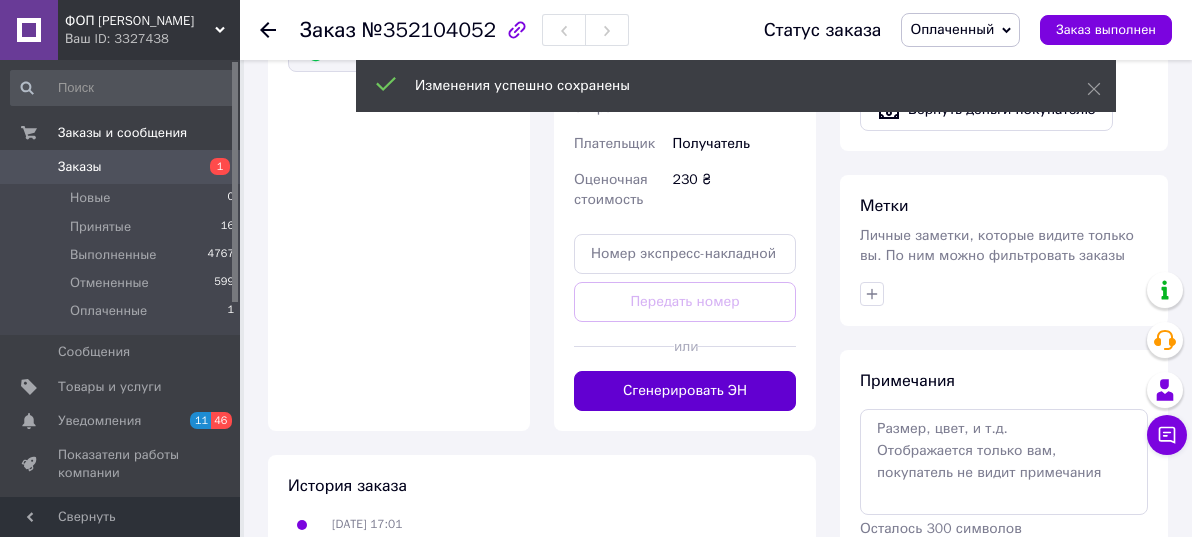 click on "Сгенерировать ЭН" at bounding box center [685, 391] 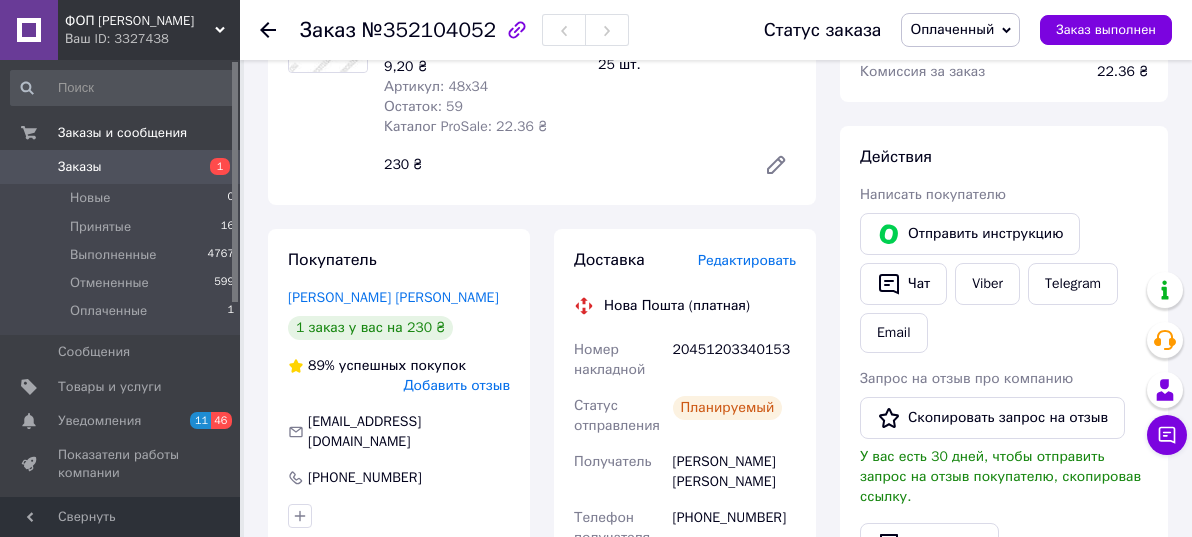 scroll, scrollTop: 500, scrollLeft: 0, axis: vertical 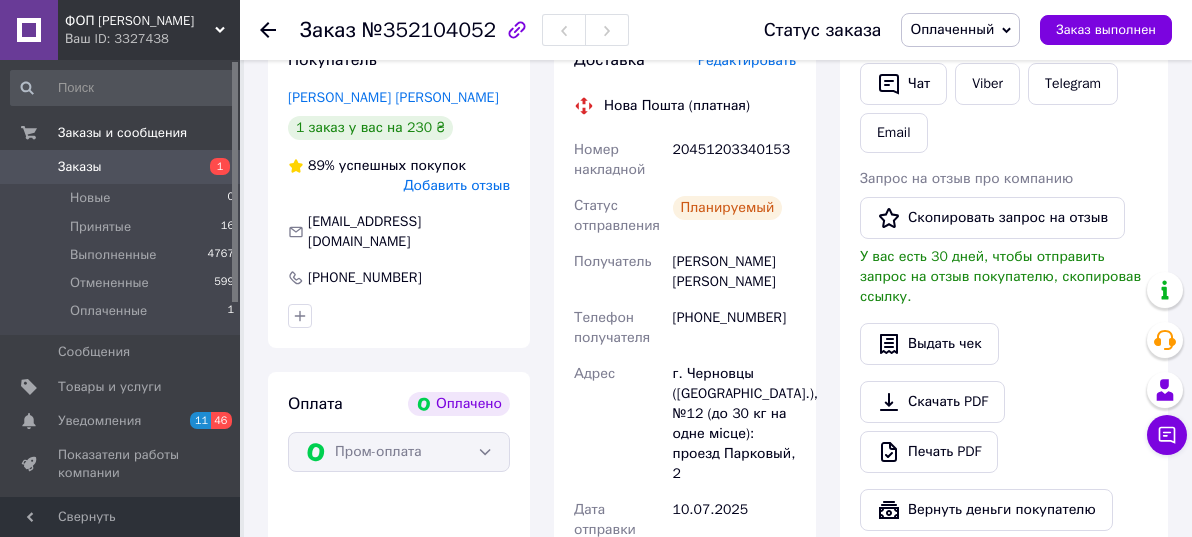 click on "20451203340153" at bounding box center (734, 160) 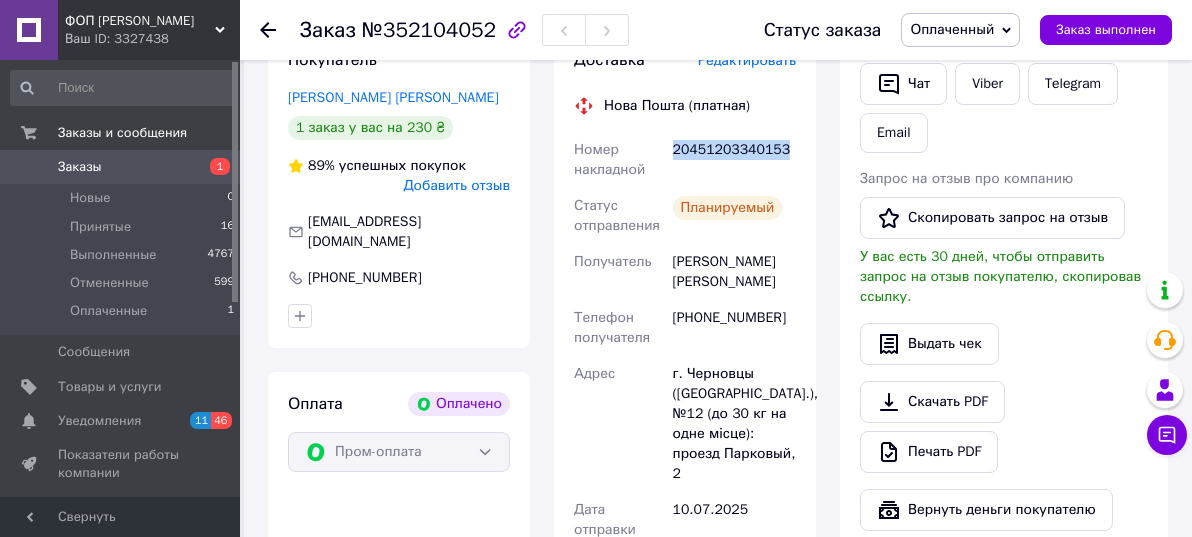 click on "20451203340153" at bounding box center (734, 160) 